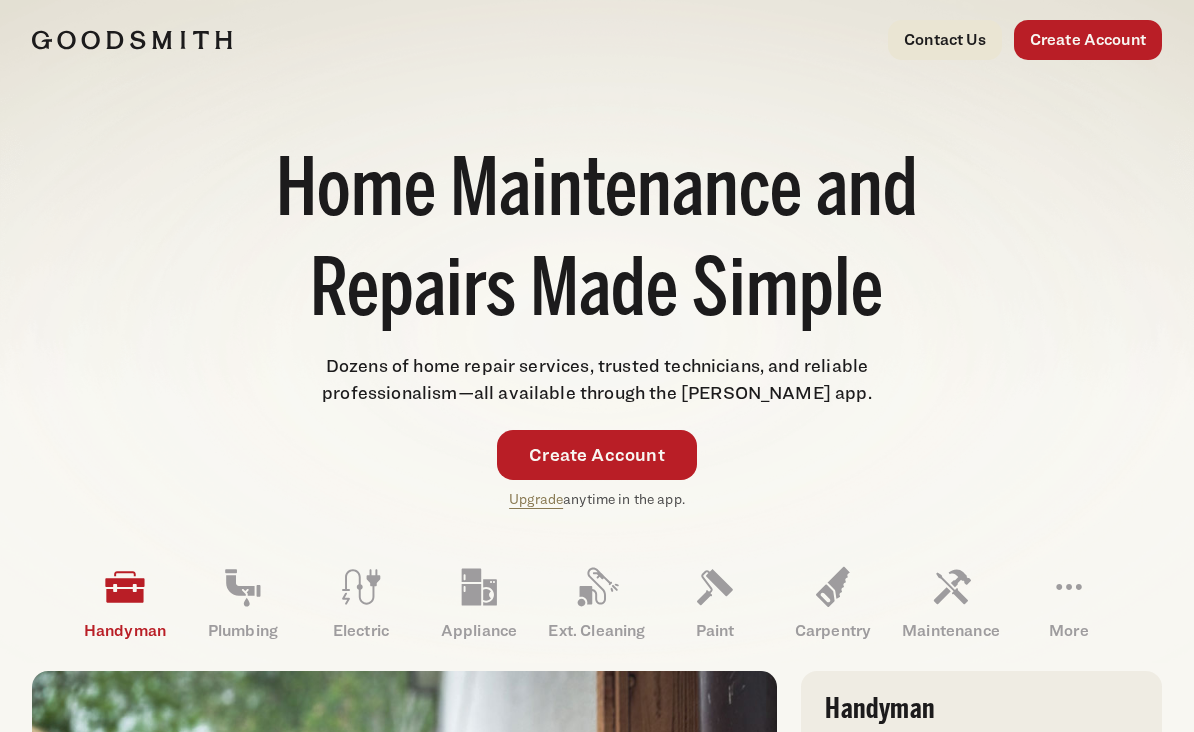 scroll, scrollTop: 0, scrollLeft: 0, axis: both 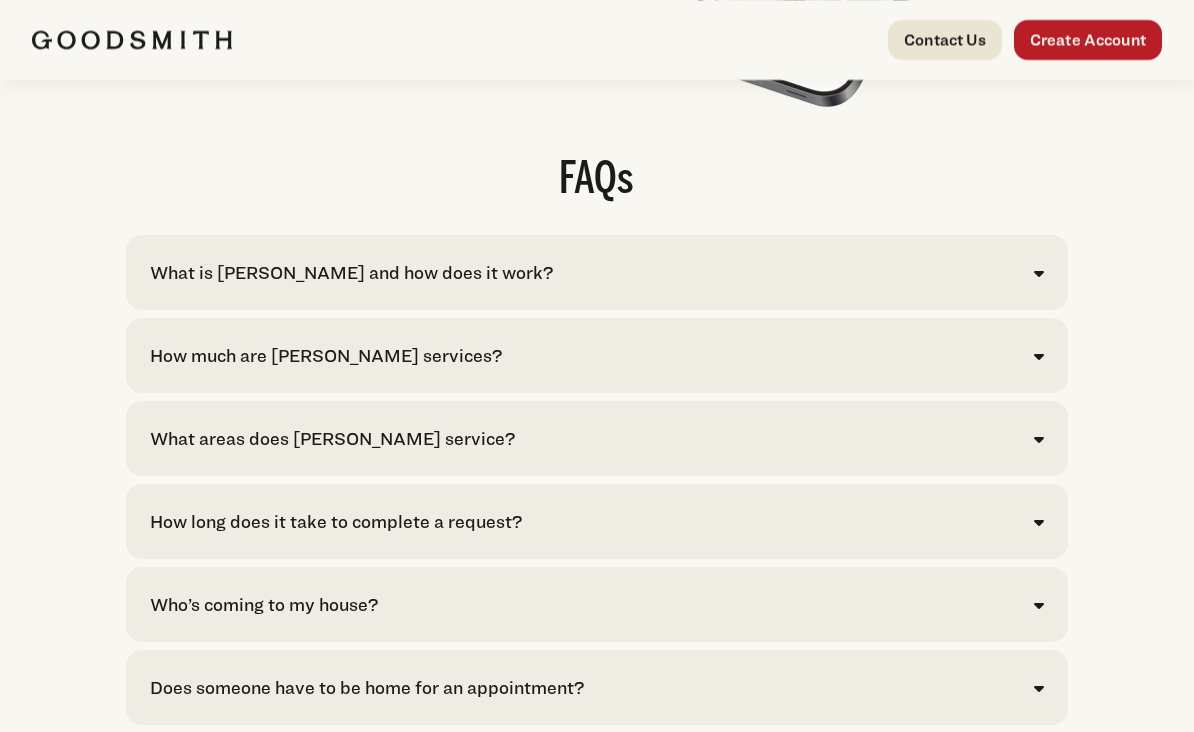 click at bounding box center [1039, 273] 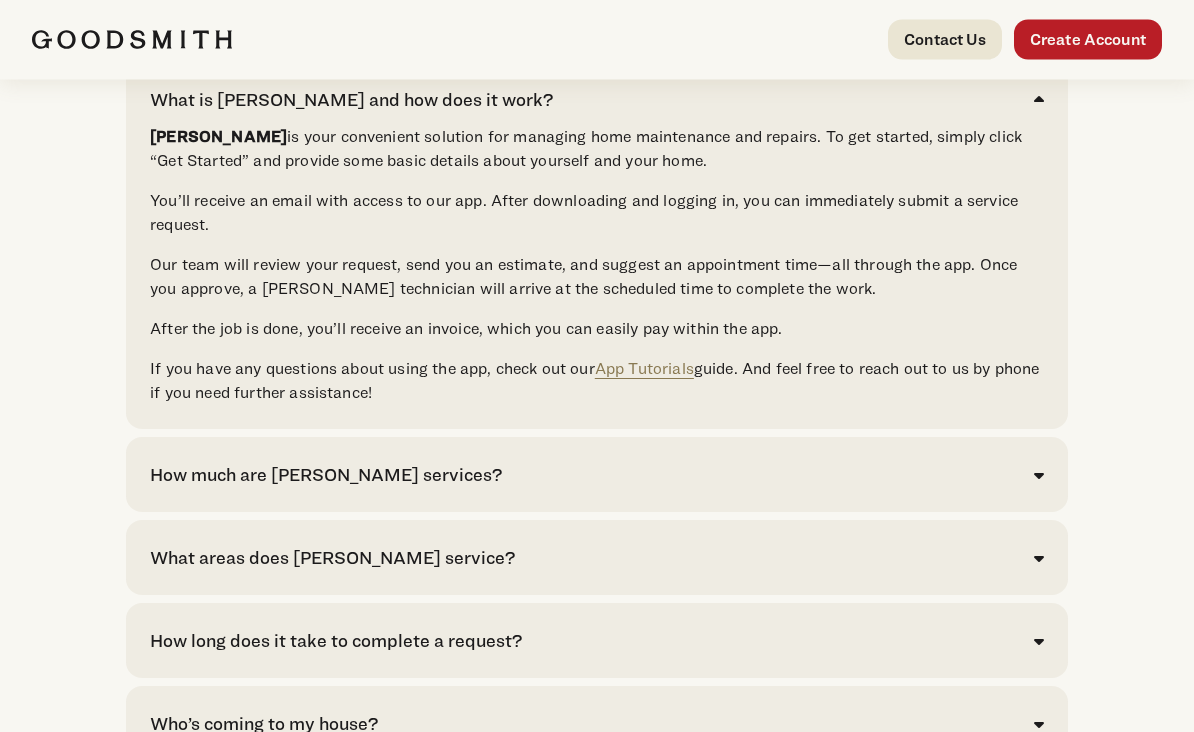 scroll, scrollTop: 4114, scrollLeft: 0, axis: vertical 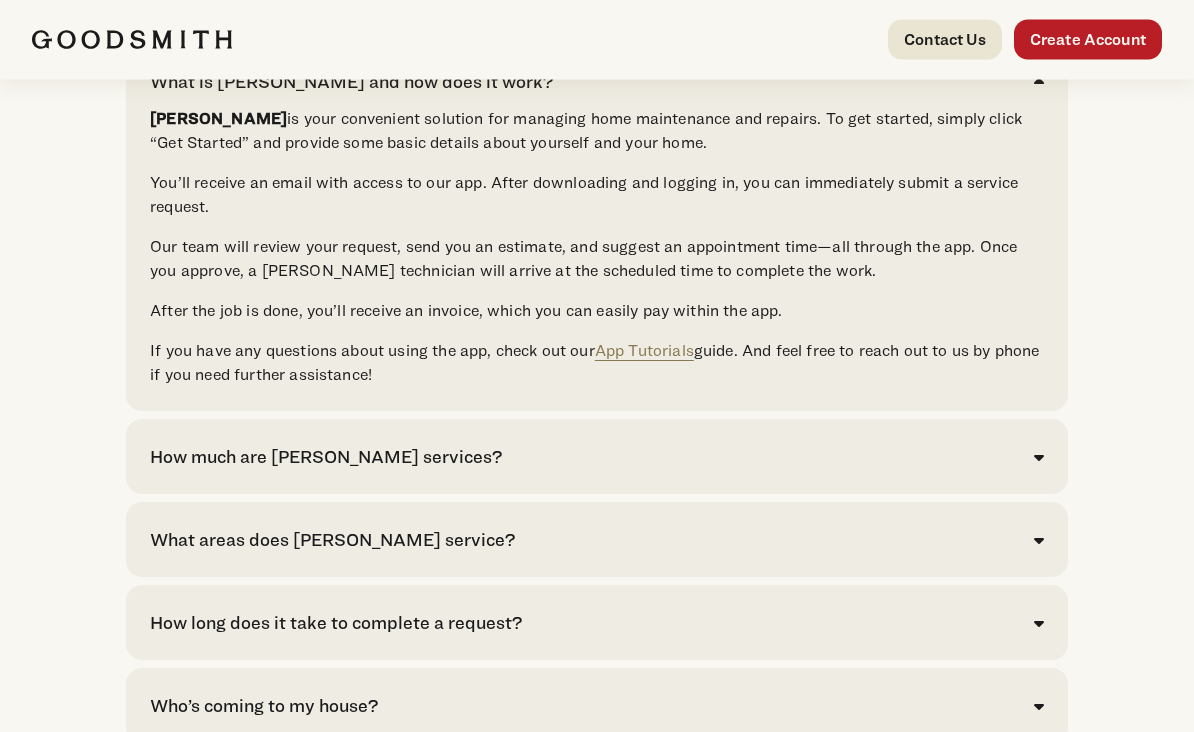 click on "How much are [PERSON_NAME] services?" at bounding box center [597, 457] 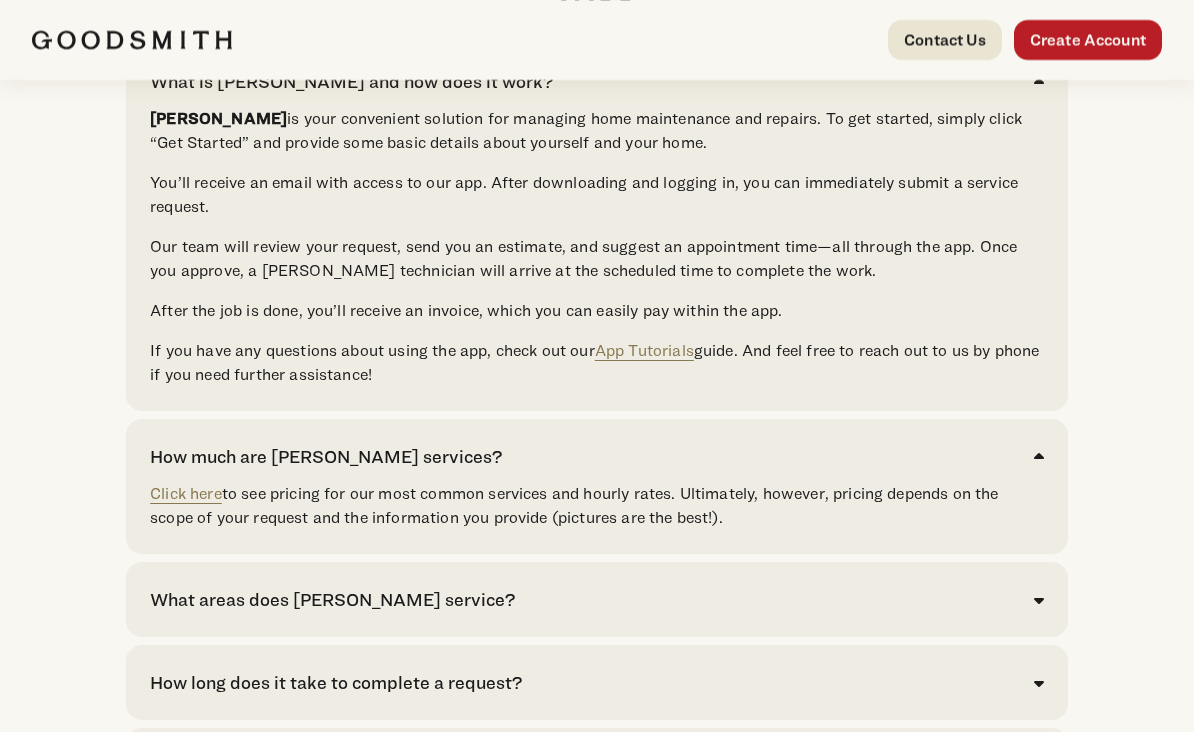 click on "FAQs
What is Goodsmith and how does it work?
Goodsmith  is your convenient solution for managing home maintenance and repairs. To get started, simply click “Get Started” and provide some basic details about yourself and your home.
You’ll receive an email with access to our app. After downloading and logging in, you can immediately submit a service request.
Our team will review your request, send you an estimate, and suggest an appointment time—all through the app. Once you approve, a Goodsmith technician will arrive at the scheduled time to complete the work.
App Tutorials
.
." at bounding box center (597, 551) 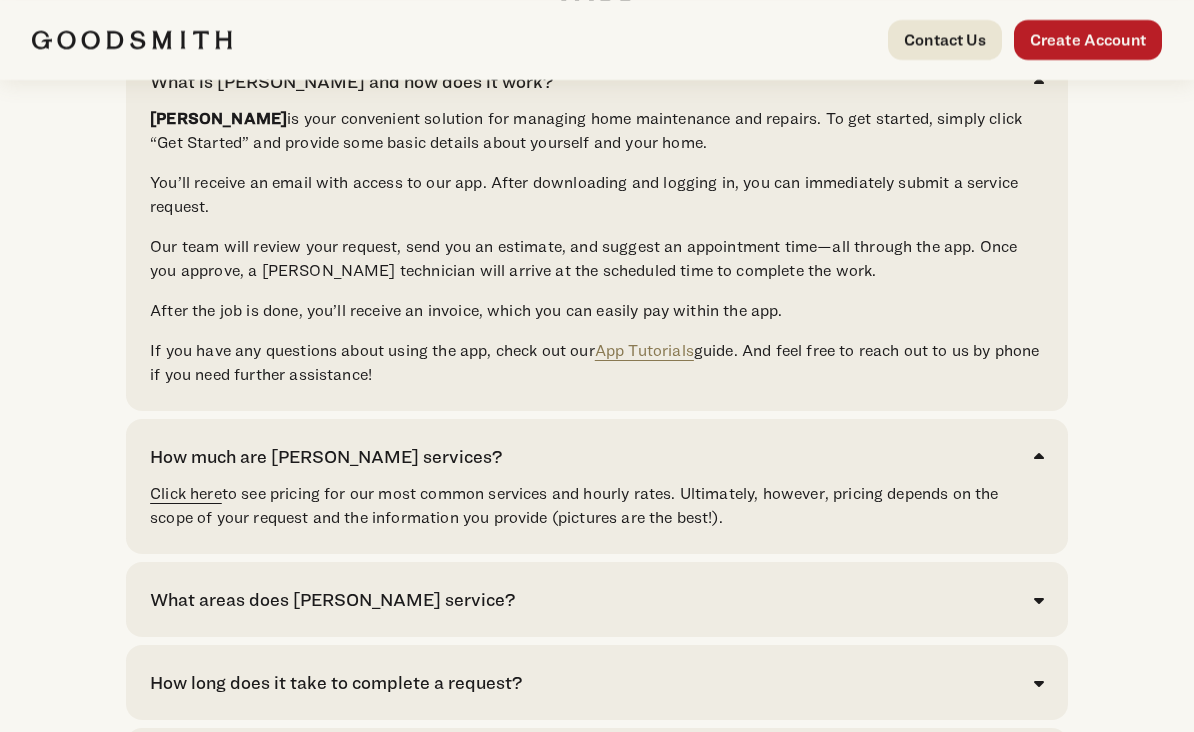 click on "Click here" at bounding box center [186, 493] 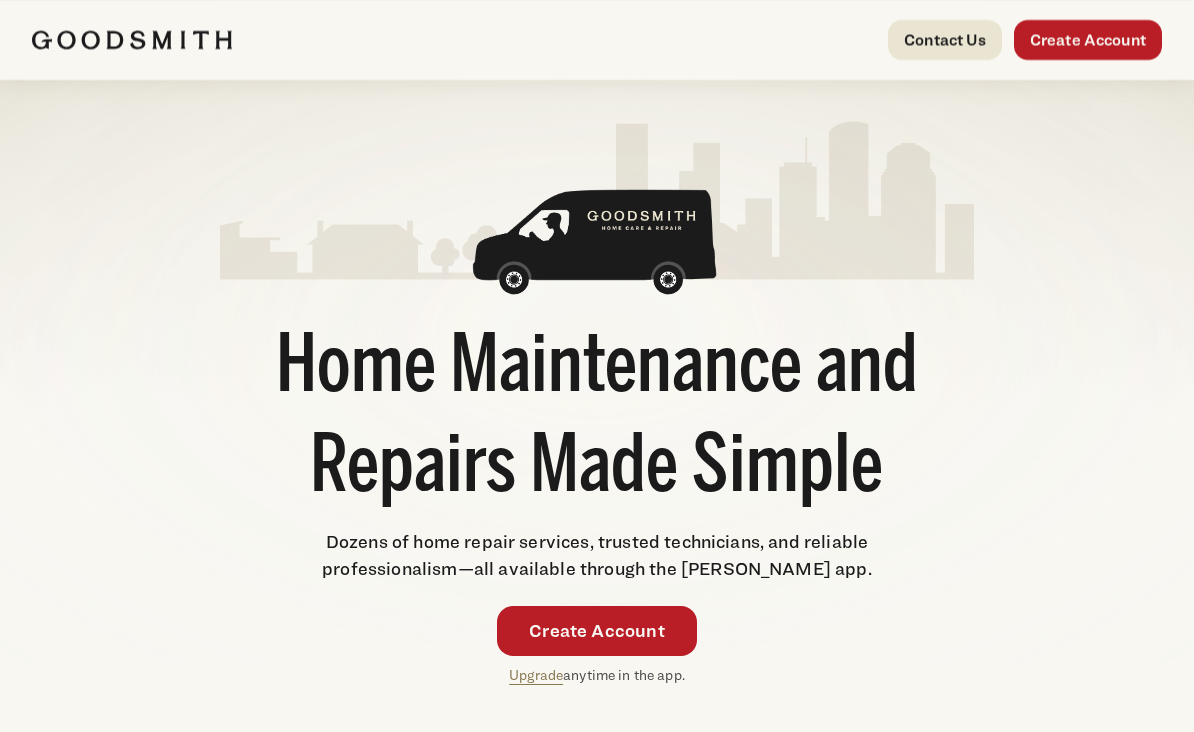 scroll, scrollTop: 4174, scrollLeft: 0, axis: vertical 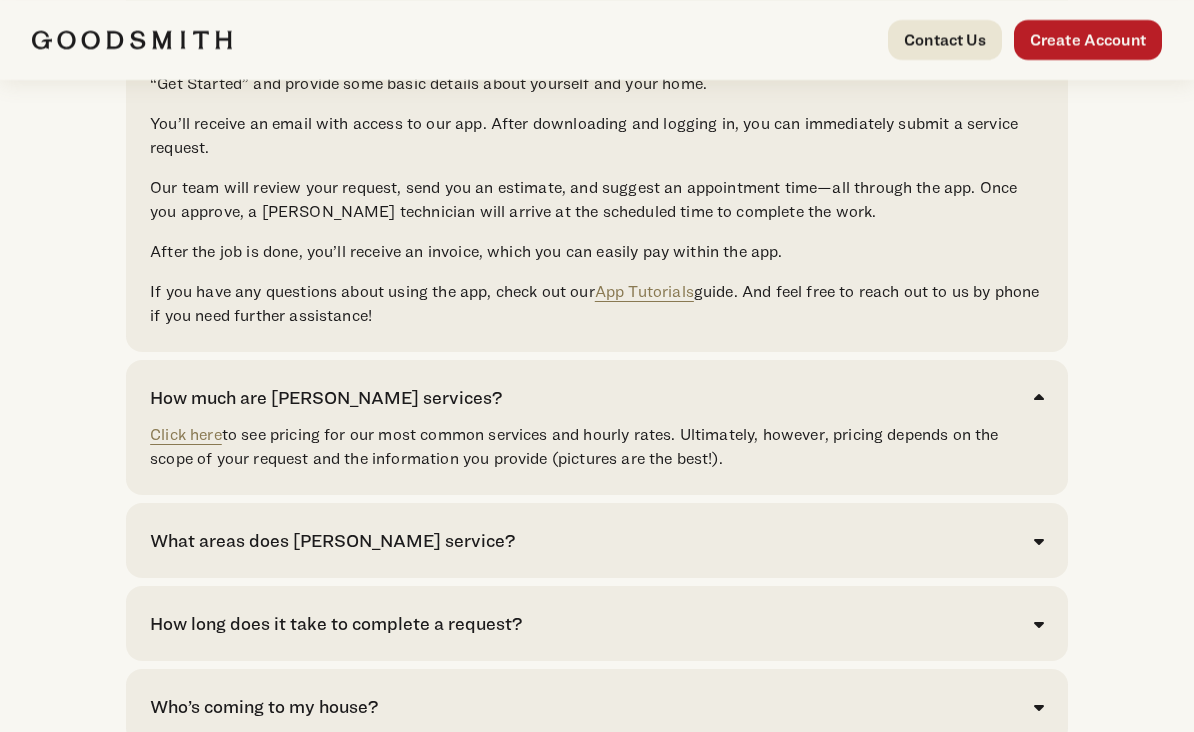 click on "What areas does [PERSON_NAME] service?" at bounding box center [332, 540] 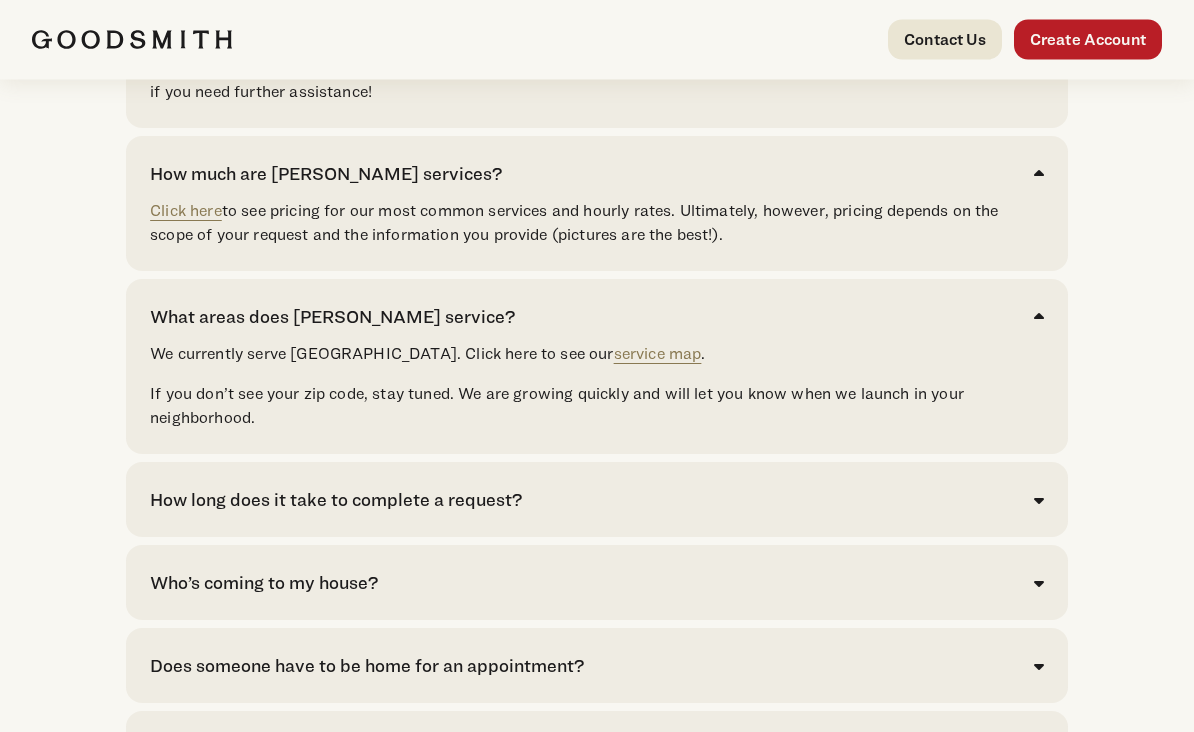 scroll, scrollTop: 4418, scrollLeft: 0, axis: vertical 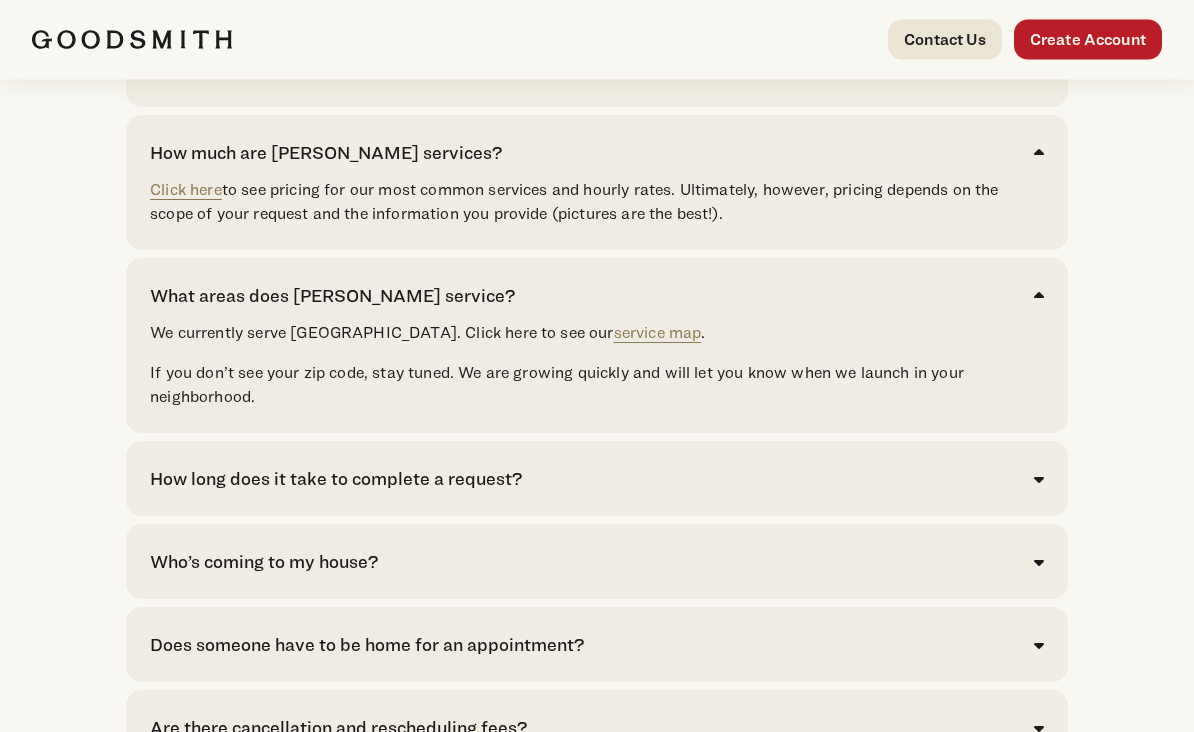 click at bounding box center (1039, 480) 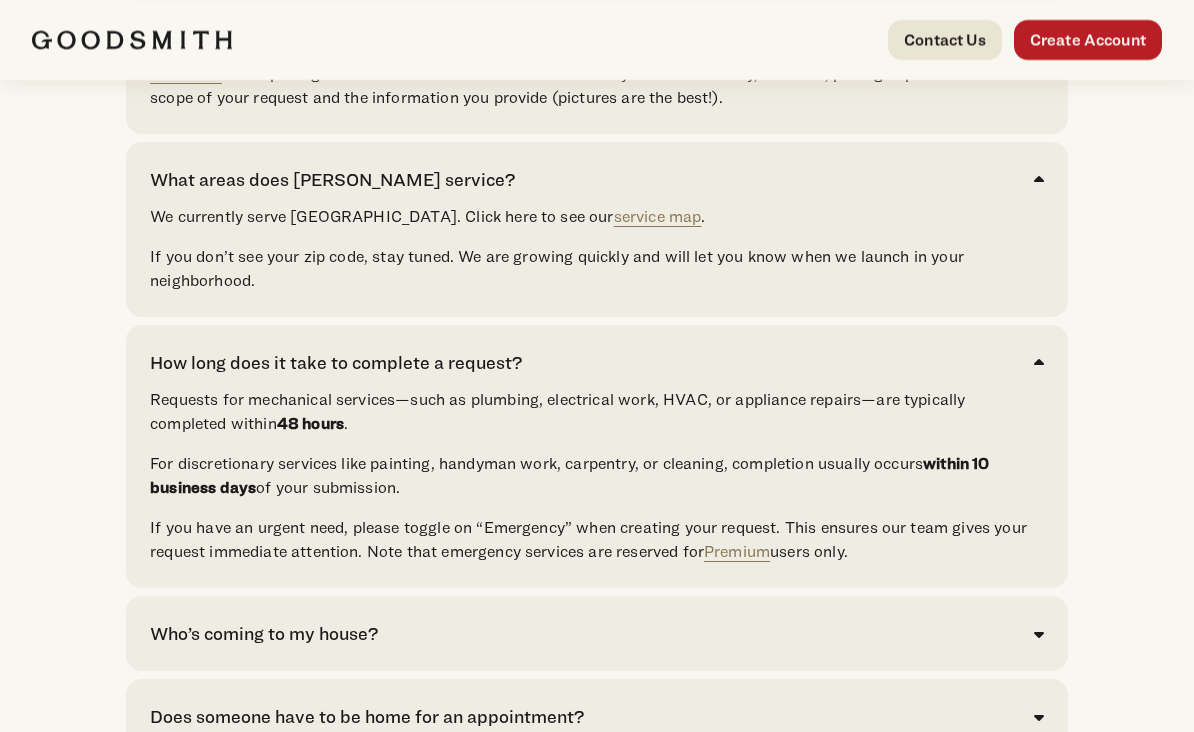 scroll, scrollTop: 4541, scrollLeft: 0, axis: vertical 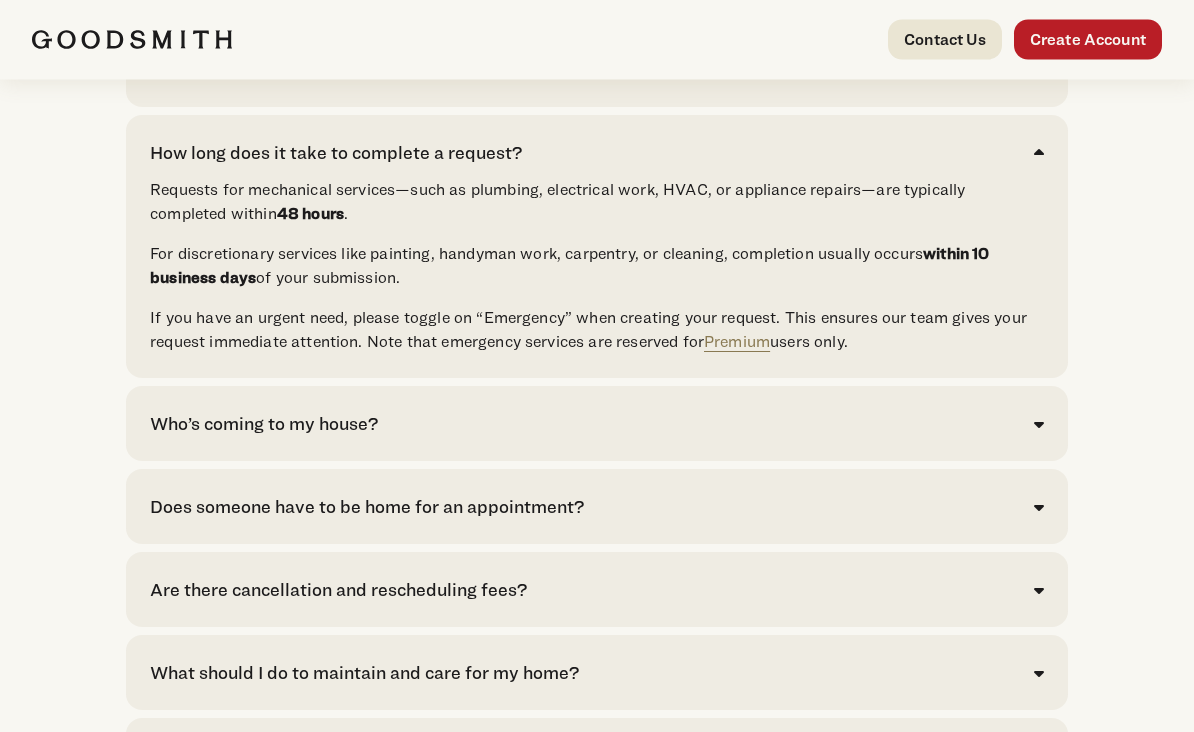 click on "Who’s coming to my house?" at bounding box center (597, 424) 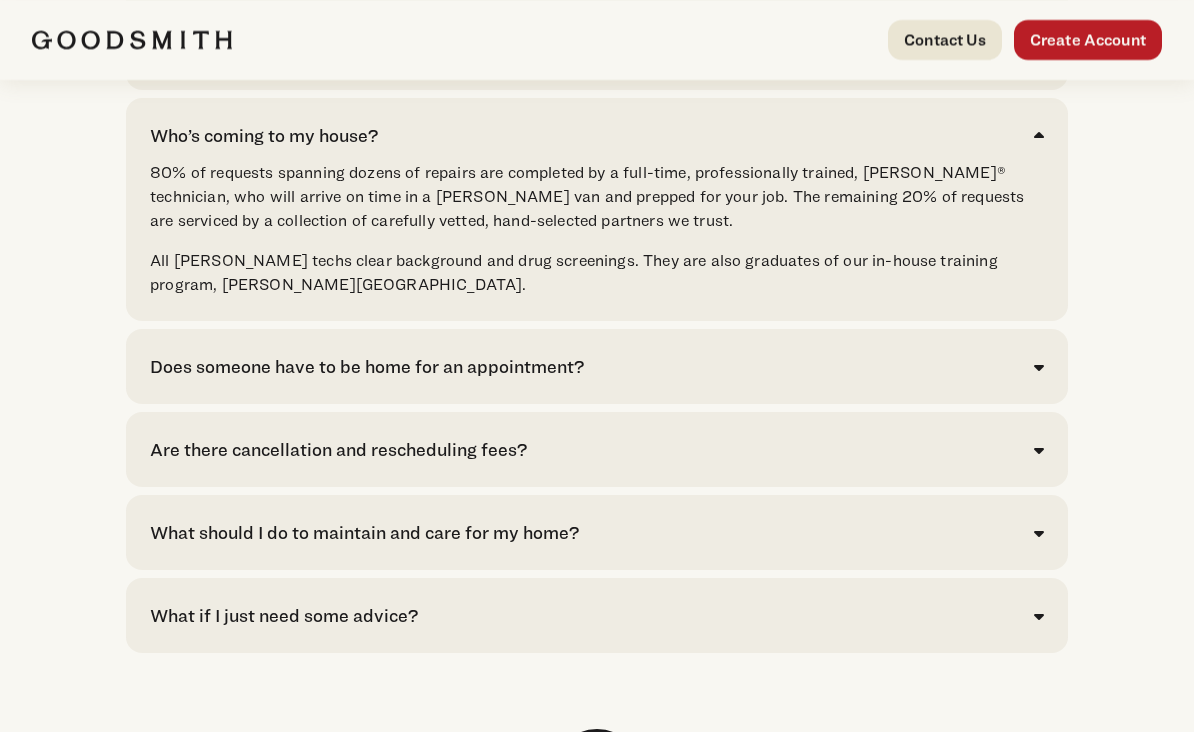 scroll, scrollTop: 5041, scrollLeft: 0, axis: vertical 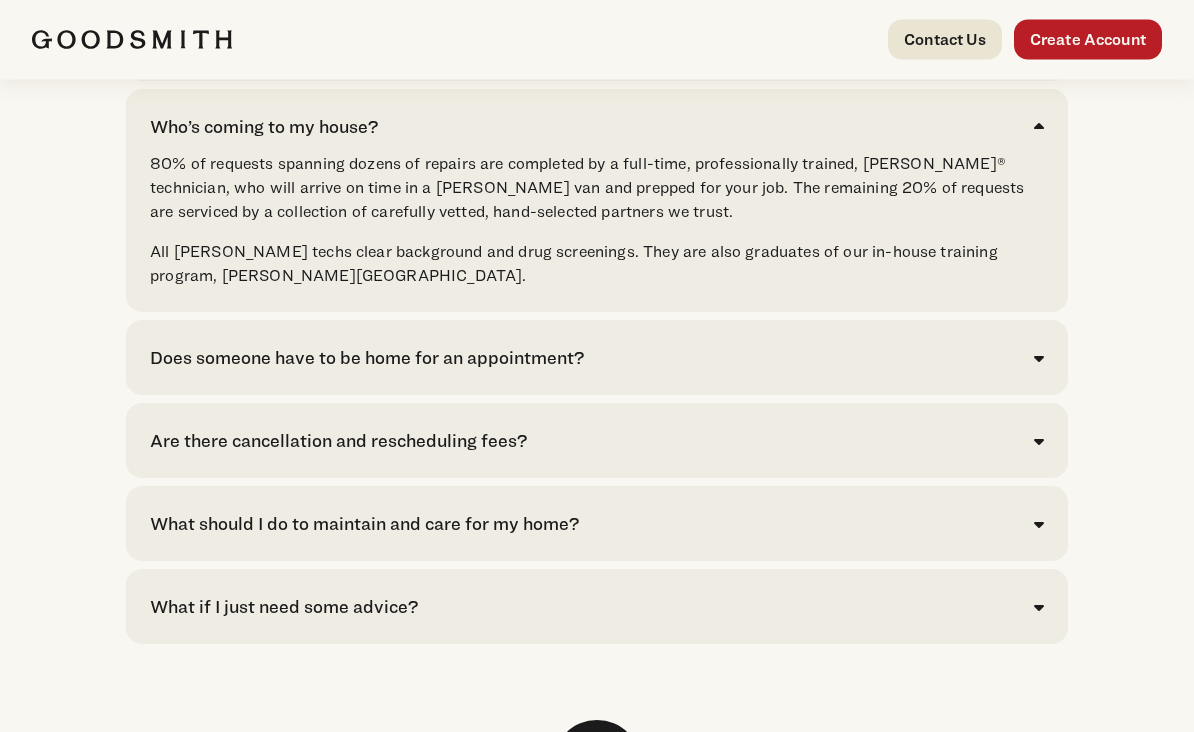 click at bounding box center [1039, 359] 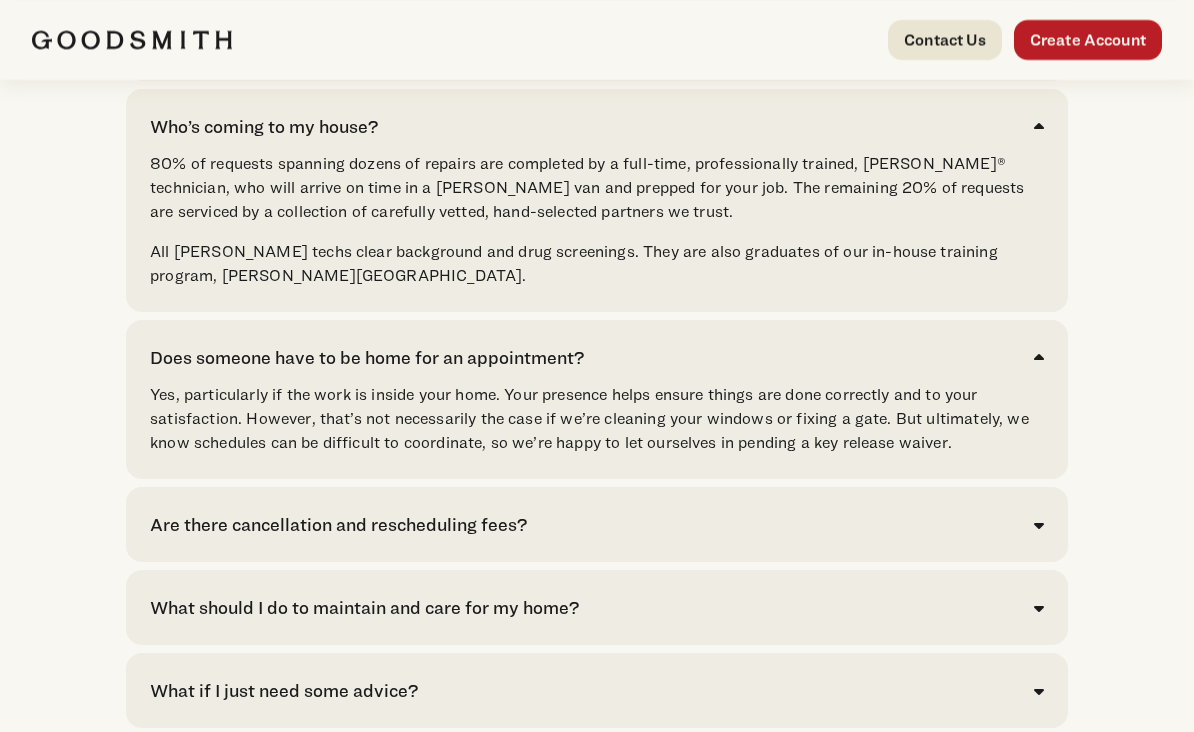 click at bounding box center [1039, 525] 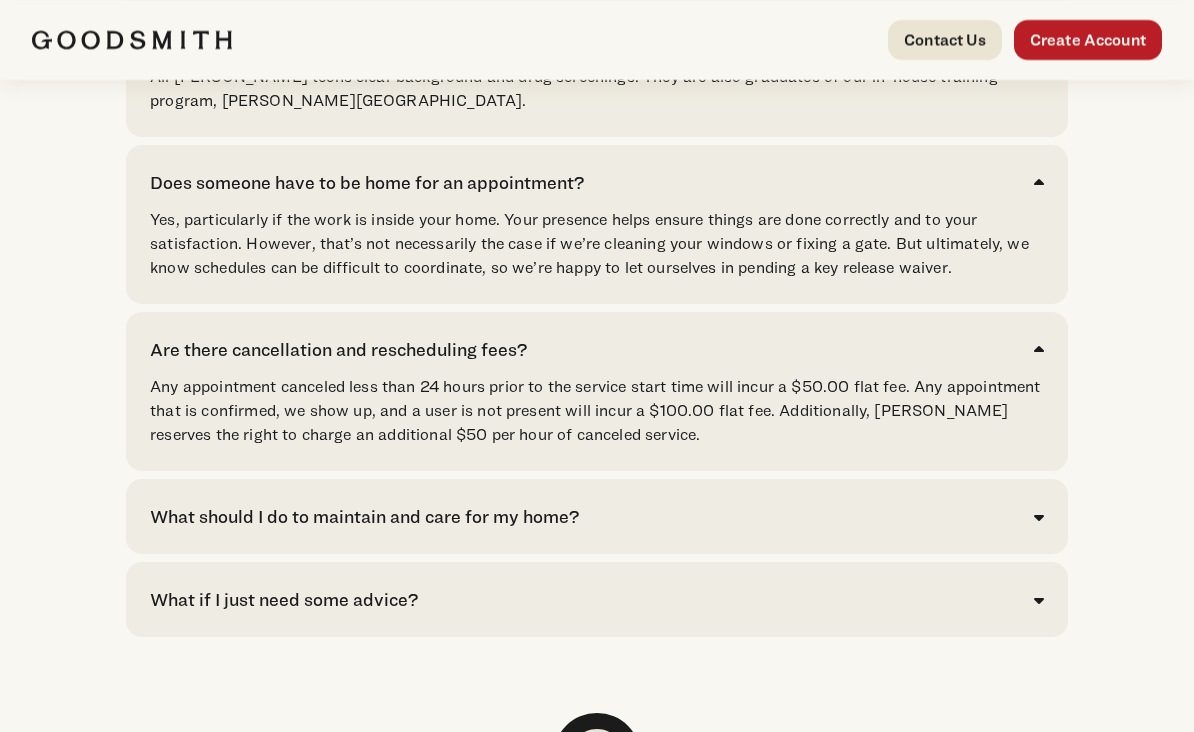 scroll, scrollTop: 5278, scrollLeft: 0, axis: vertical 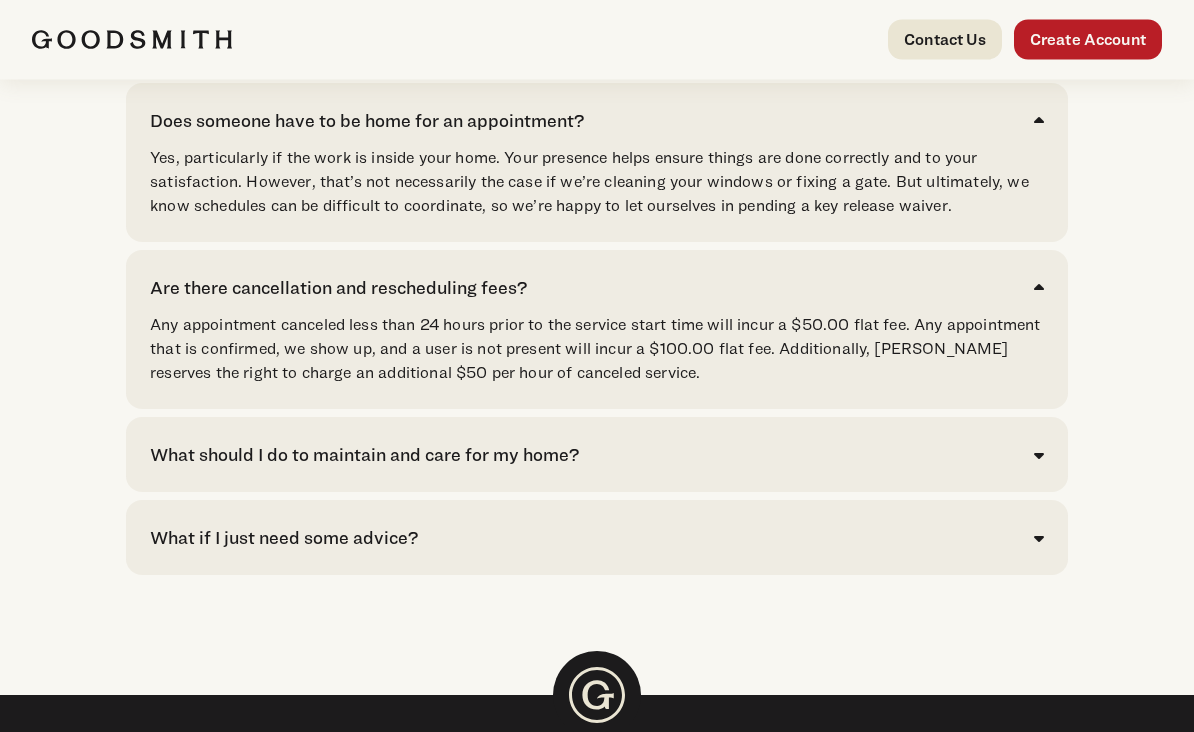 click on "What should I do to maintain and care for my home?" at bounding box center [597, 455] 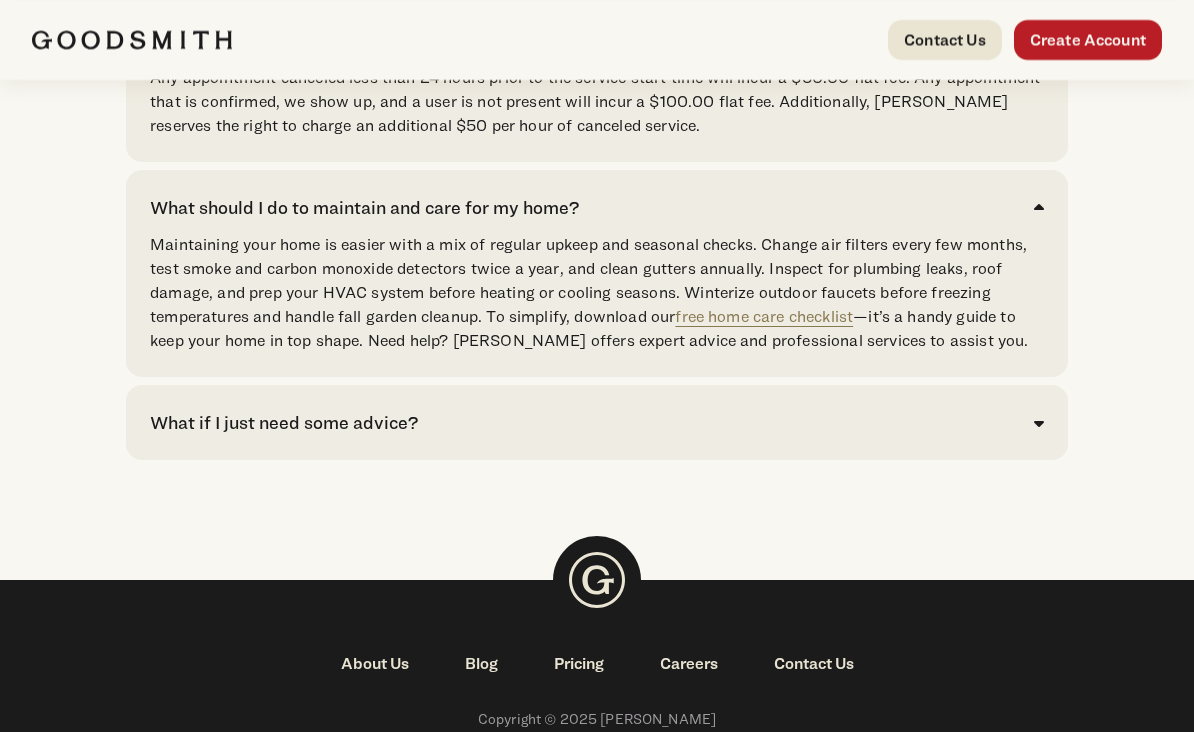 scroll, scrollTop: 5563, scrollLeft: 0, axis: vertical 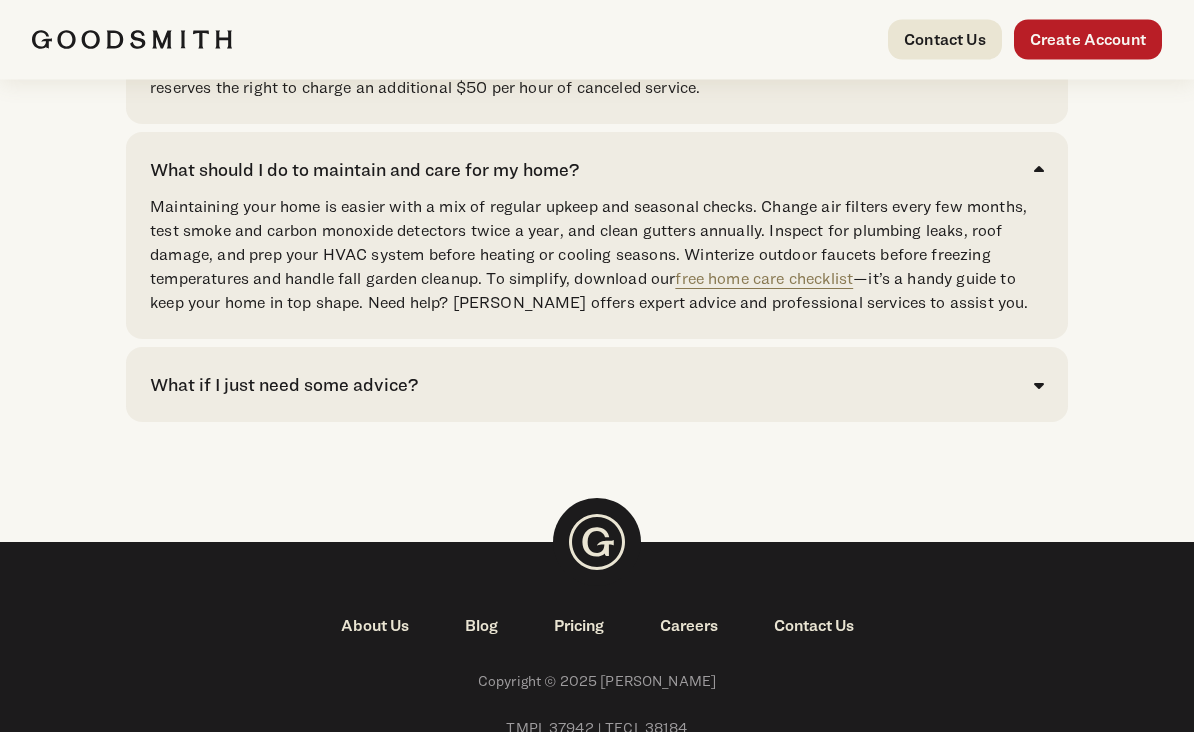 click at bounding box center [1039, 386] 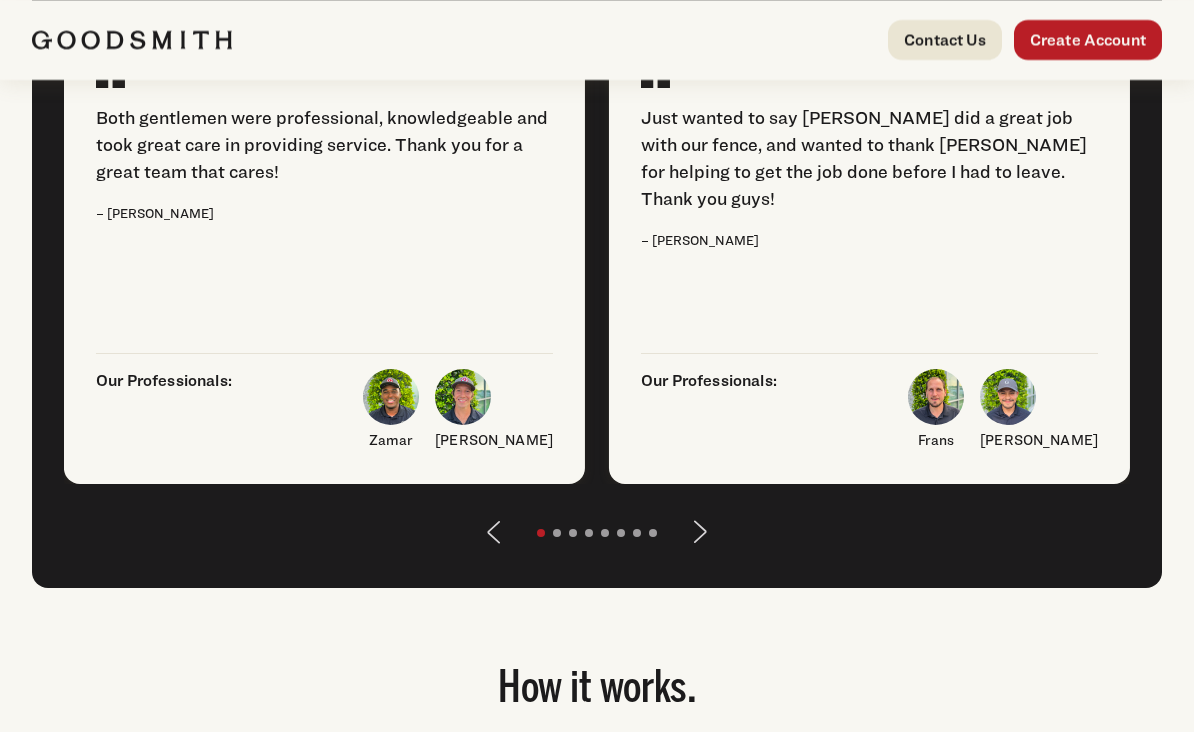 scroll, scrollTop: 2617, scrollLeft: 0, axis: vertical 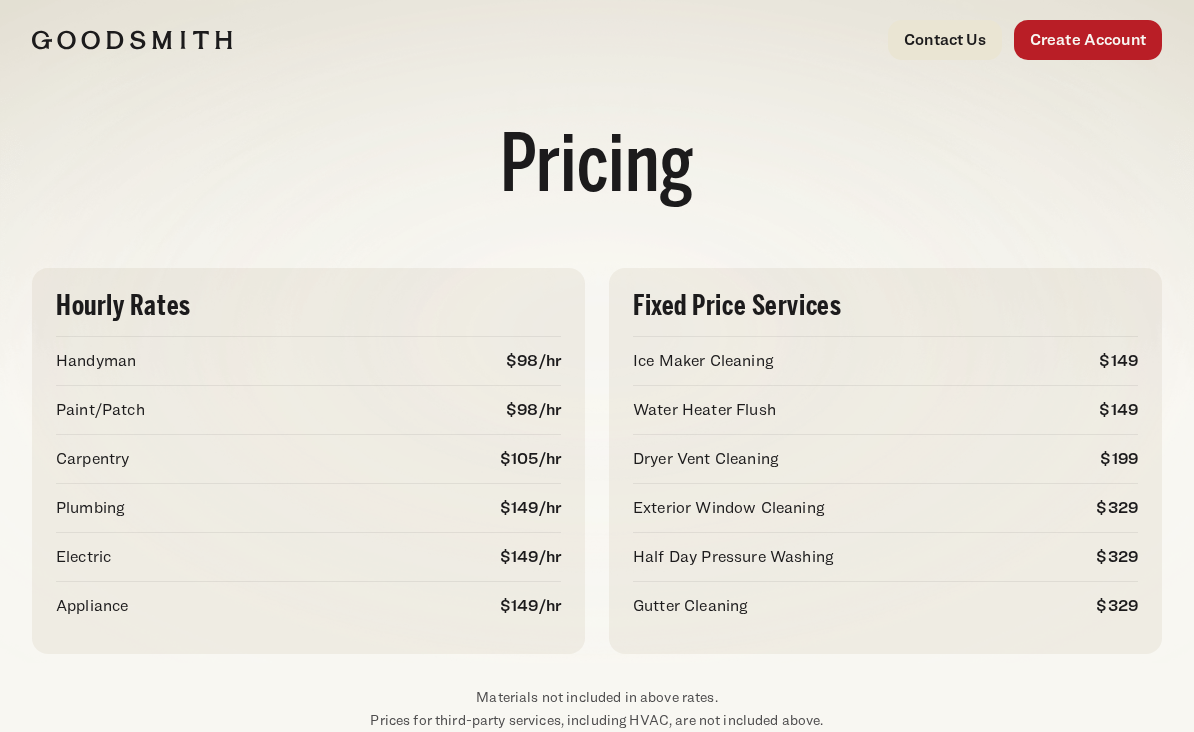 click on "Gutter Cleaning
$329" at bounding box center [885, 605] 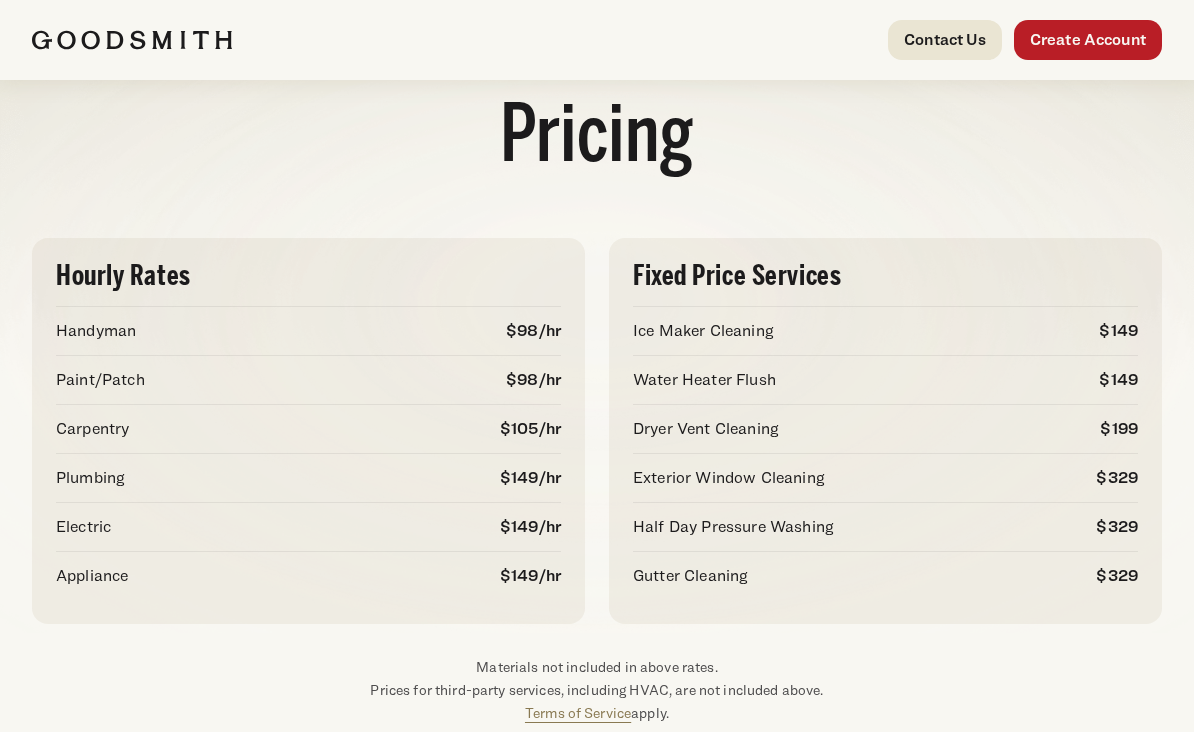 scroll, scrollTop: 45, scrollLeft: 0, axis: vertical 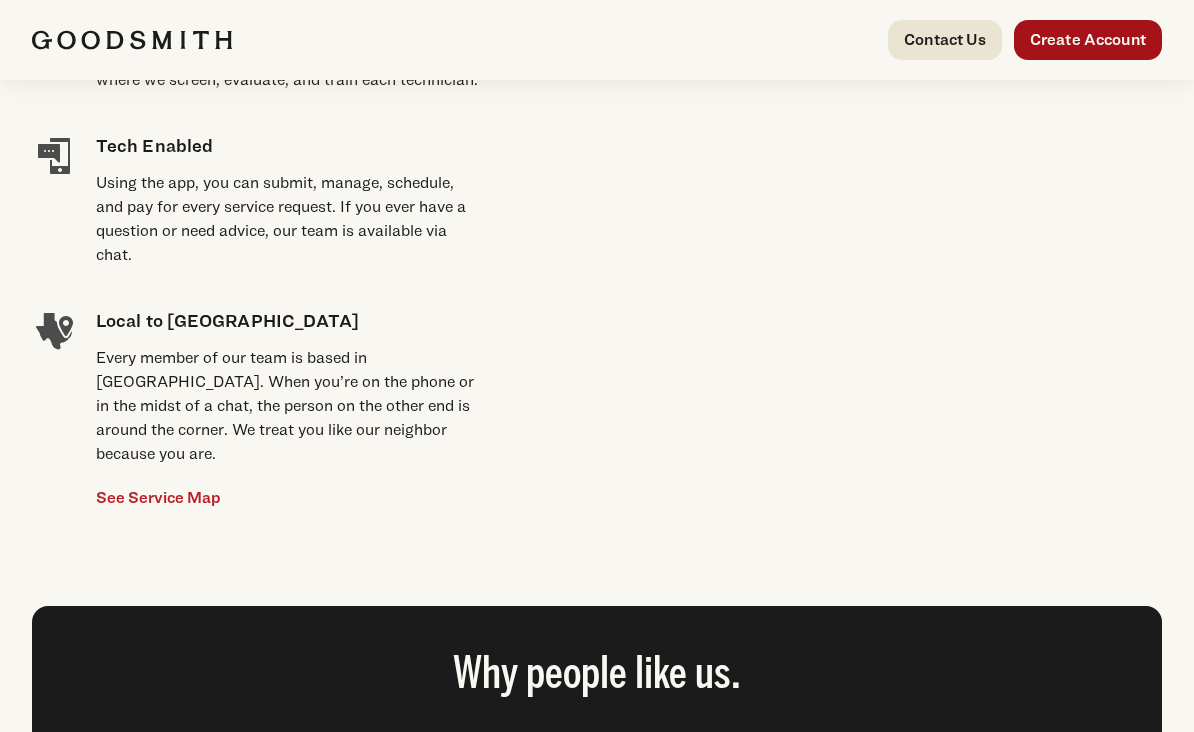 click on "Create Account" at bounding box center (1088, 40) 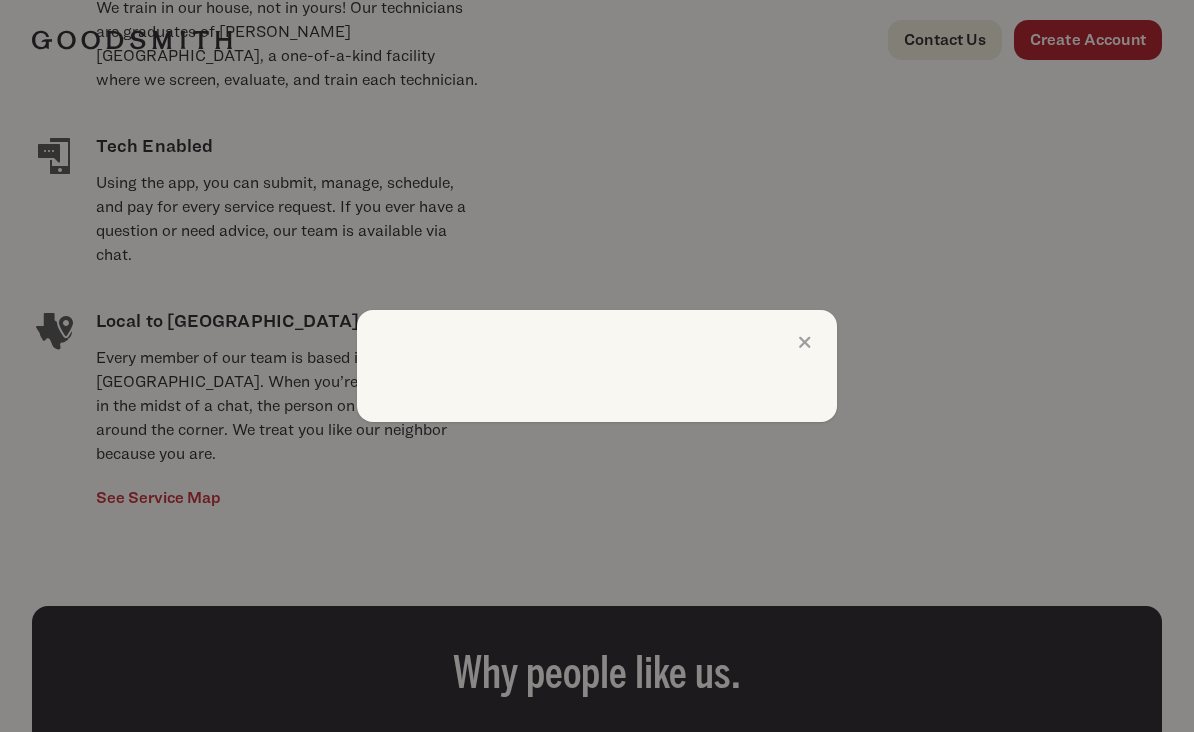 scroll, scrollTop: 0, scrollLeft: 0, axis: both 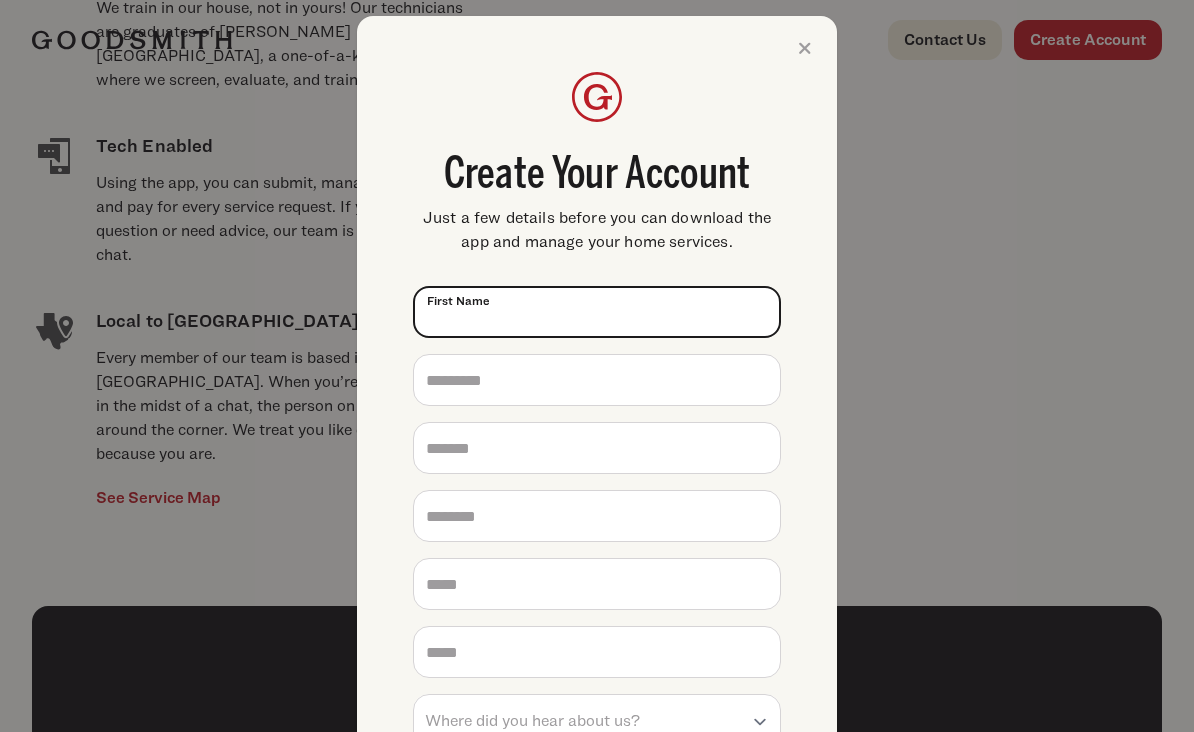 click on "First Name *" at bounding box center (597, 312) 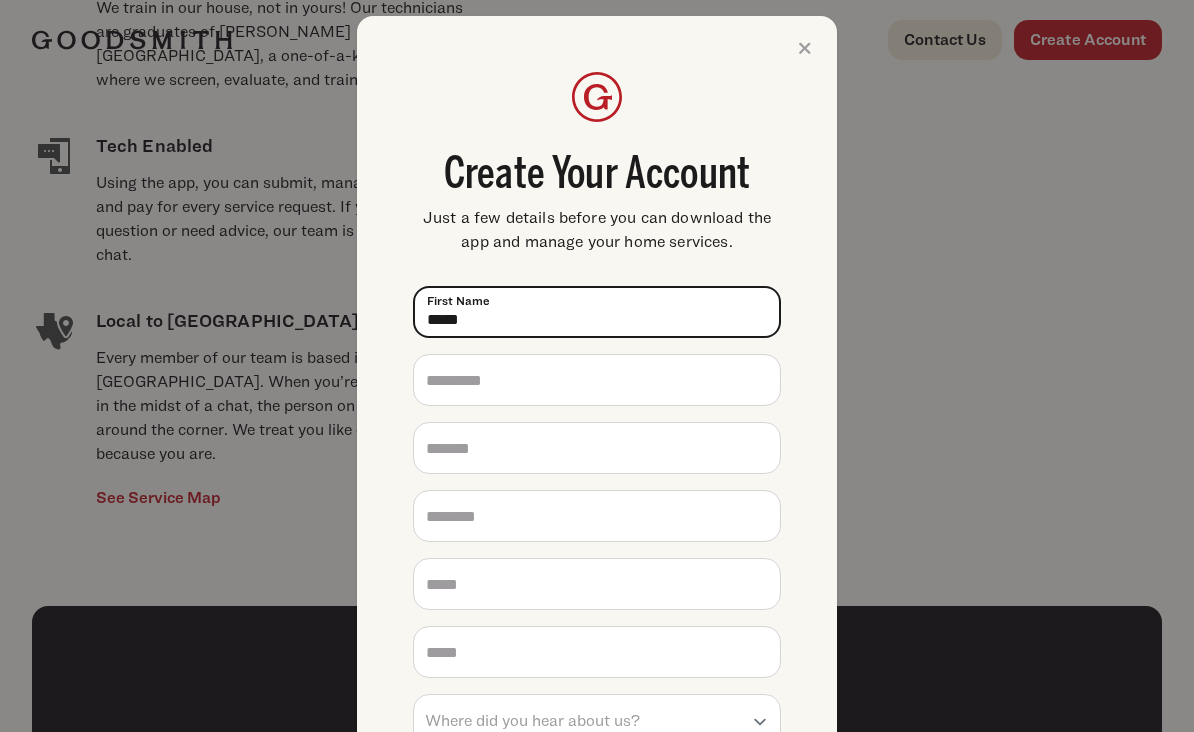 type on "*****" 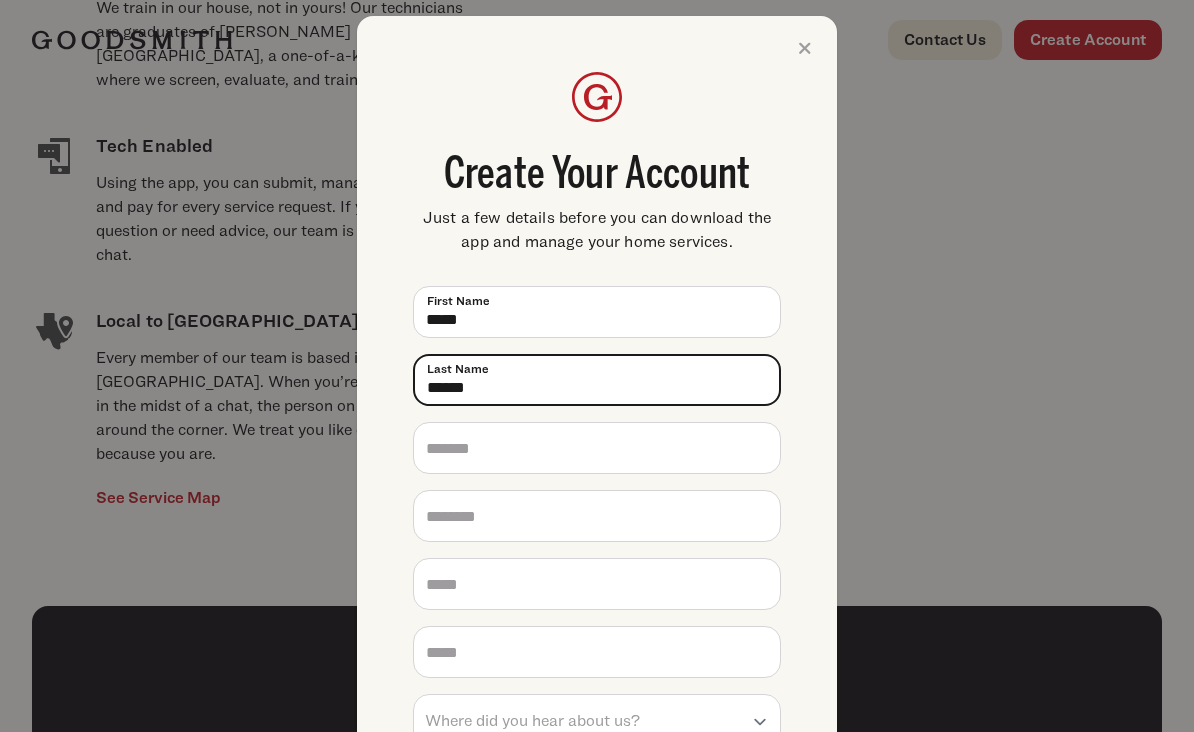 type on "******" 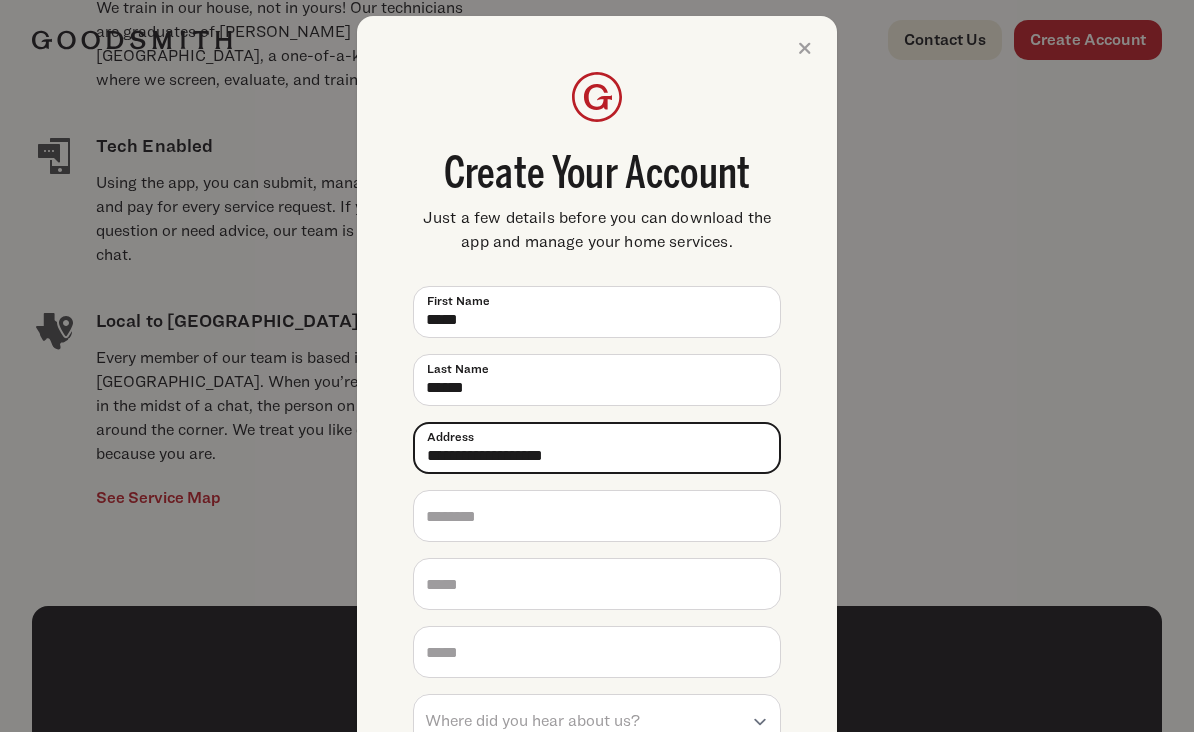 type on "**********" 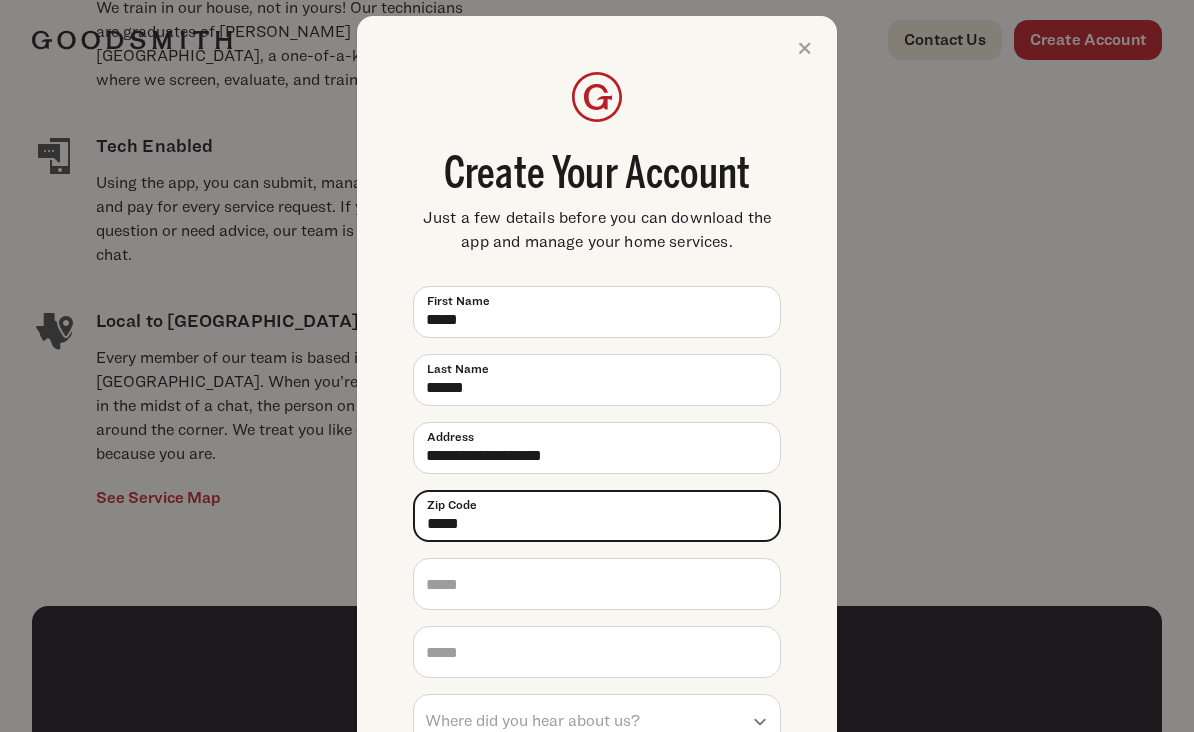 type on "*****" 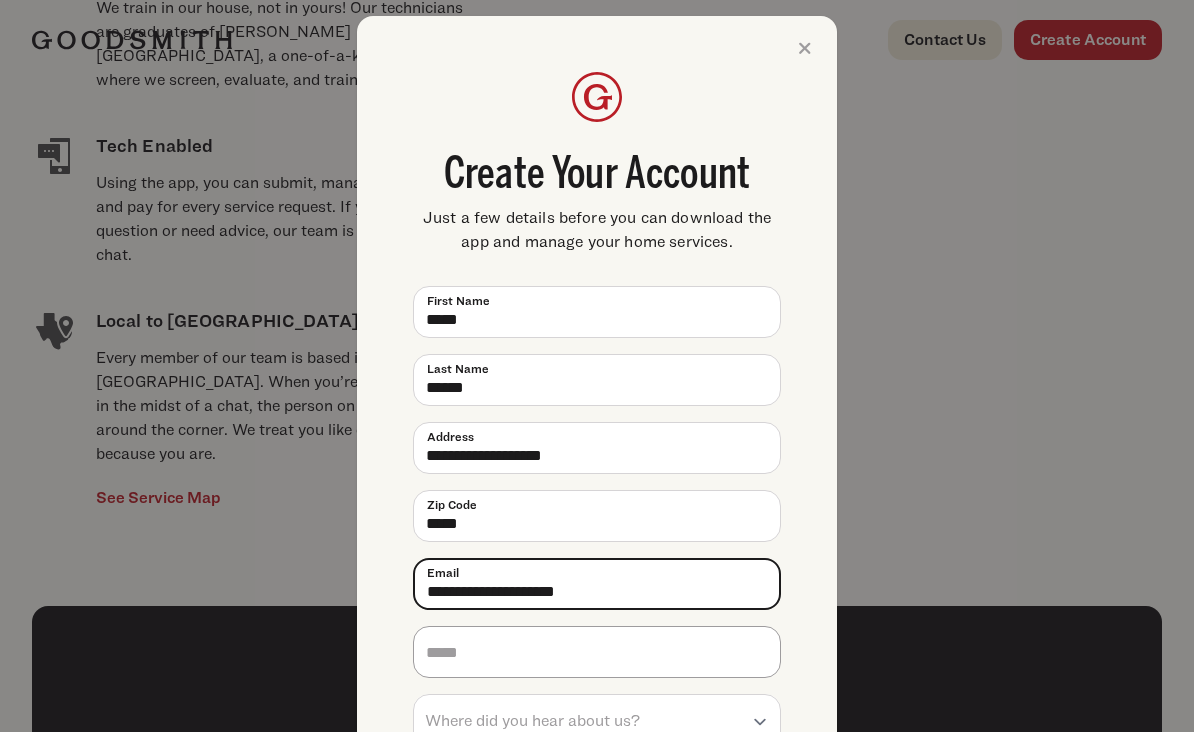 type on "**********" 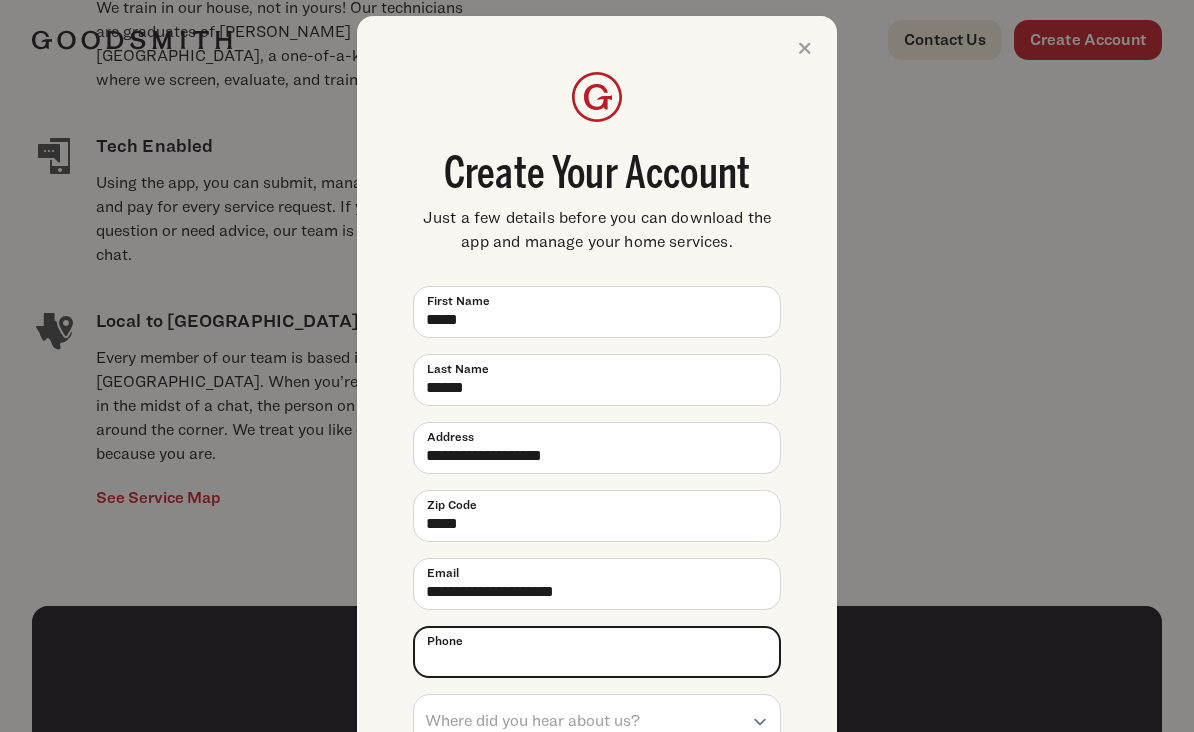 click on "Phone *" at bounding box center (597, 652) 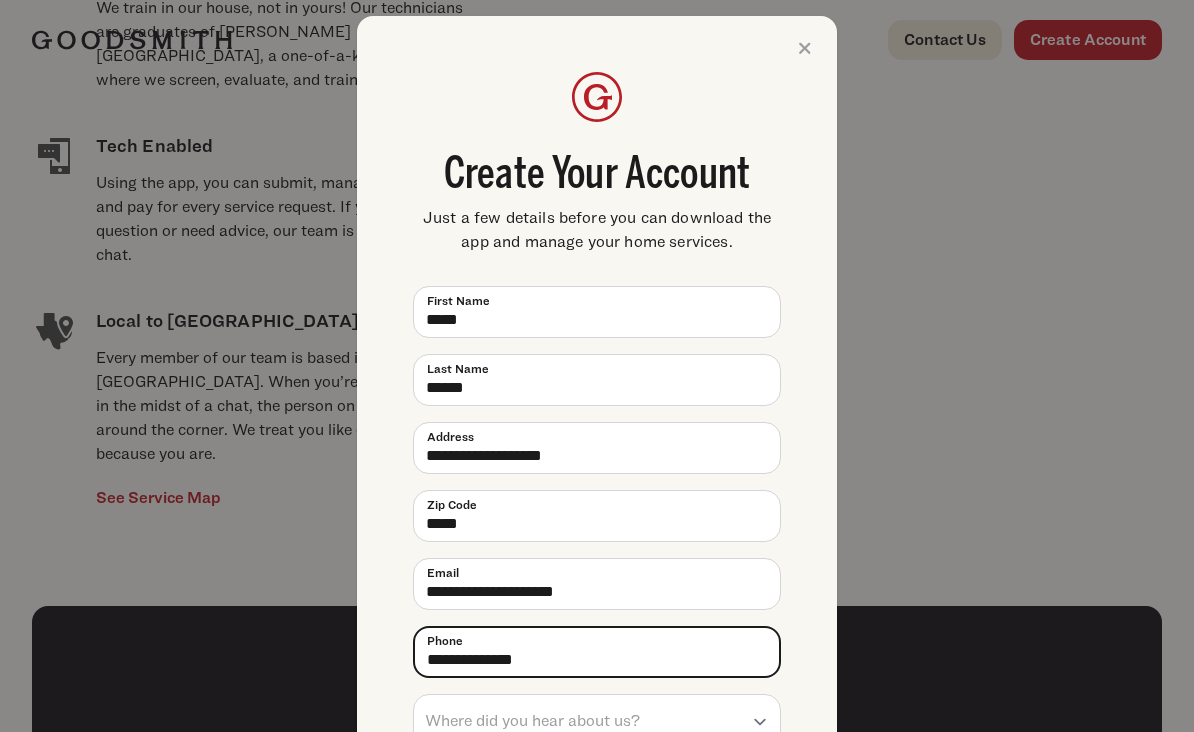 type on "**********" 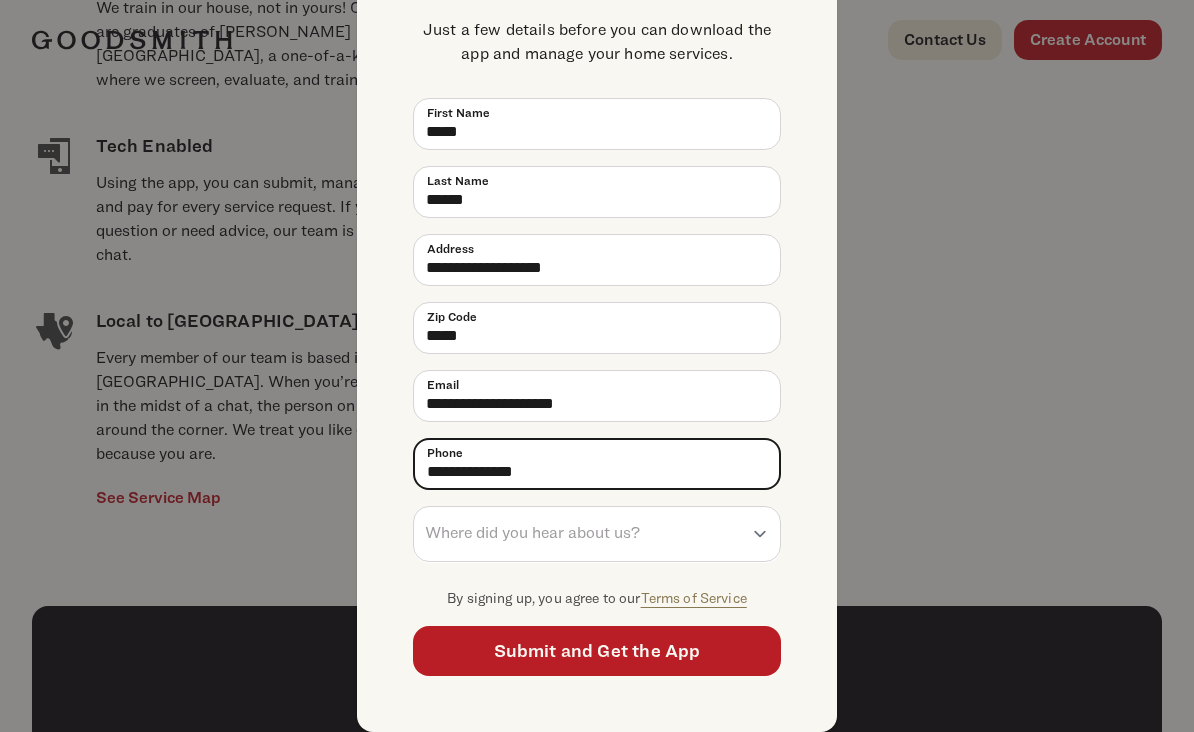 scroll, scrollTop: 187, scrollLeft: 0, axis: vertical 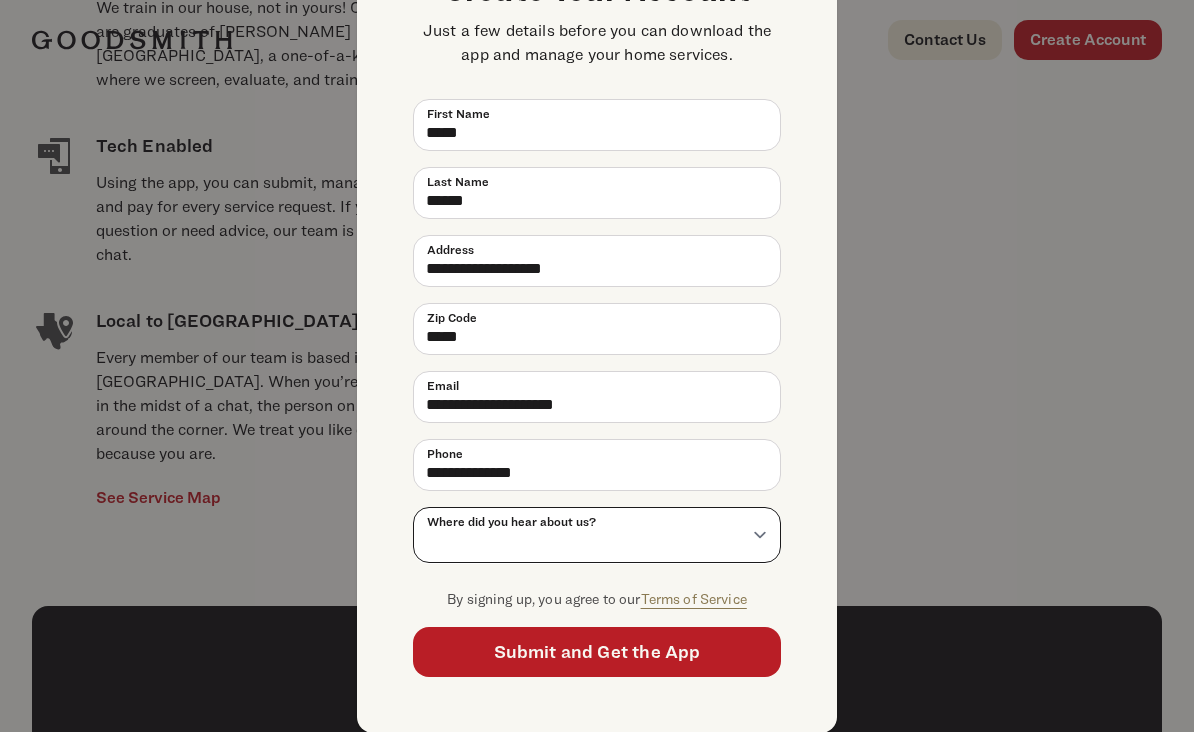 click on "**********" at bounding box center (597, 535) 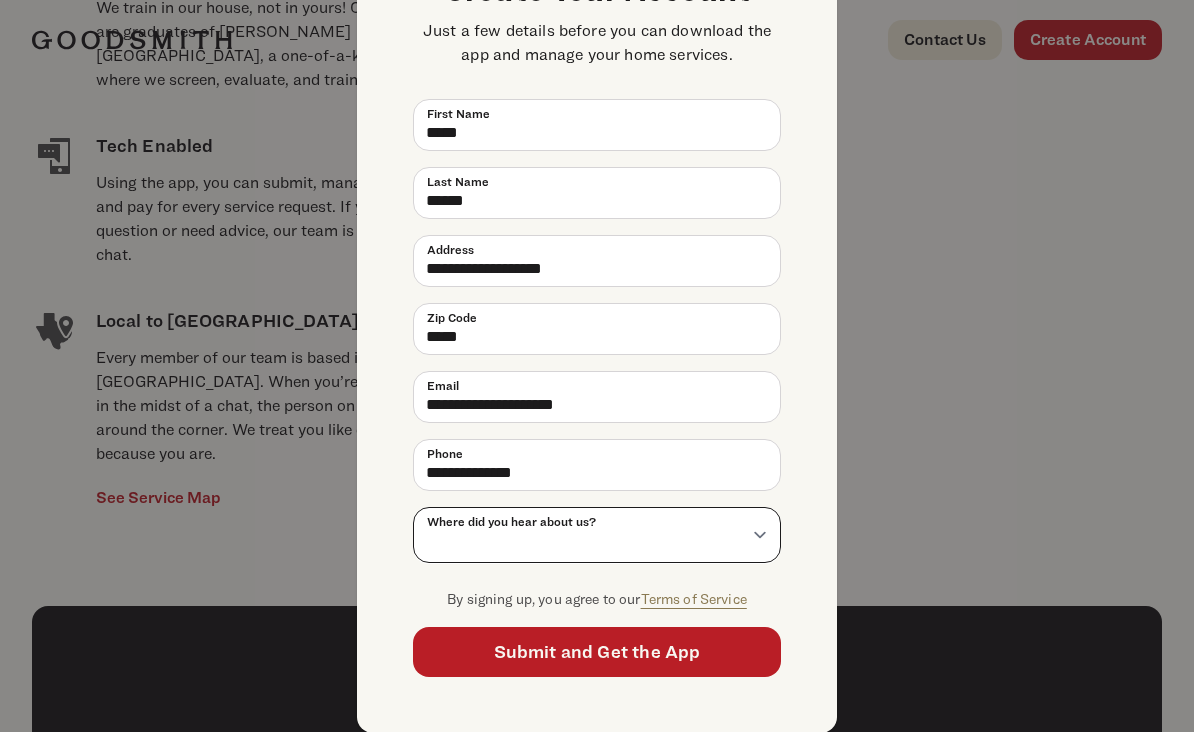 select on "*****" 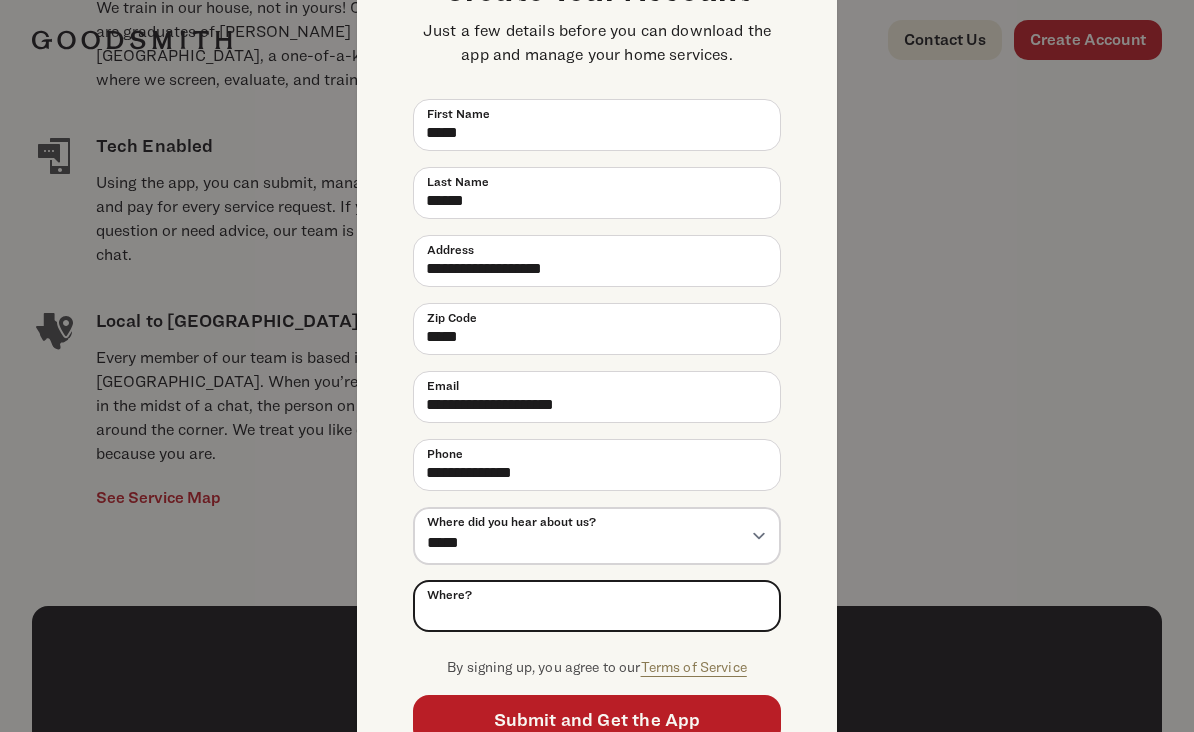 click on "Where?" at bounding box center (597, 606) 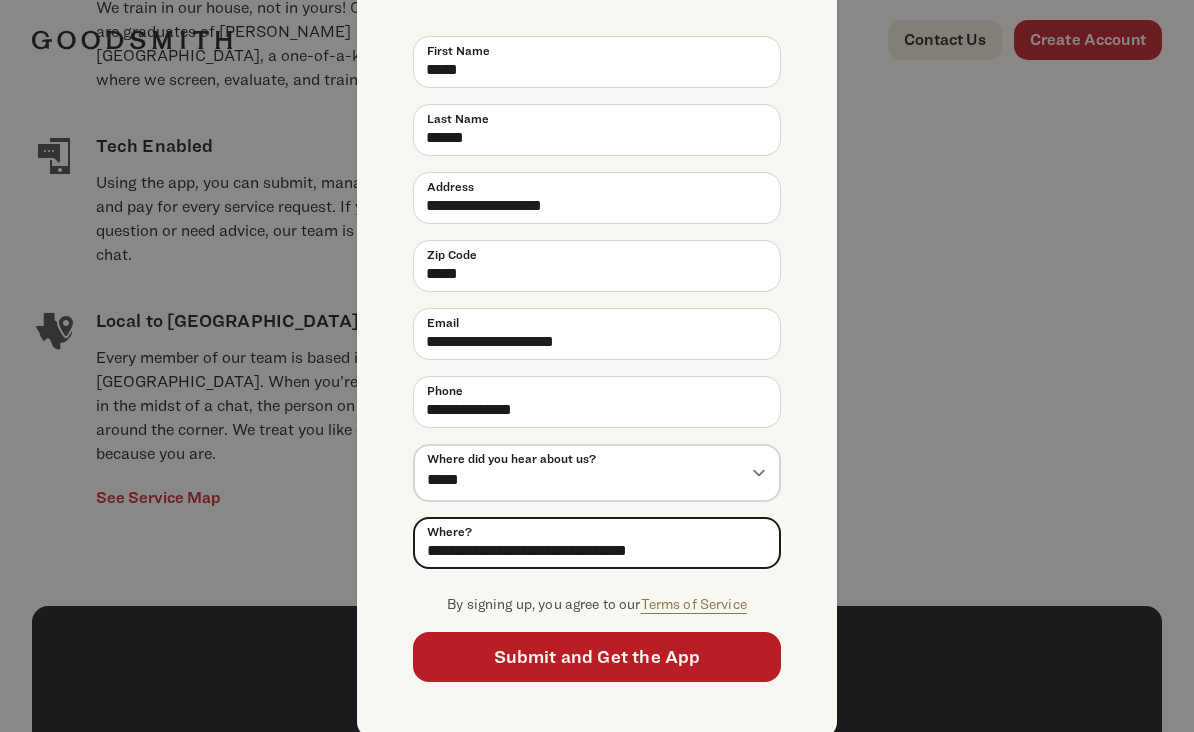 scroll, scrollTop: 249, scrollLeft: 0, axis: vertical 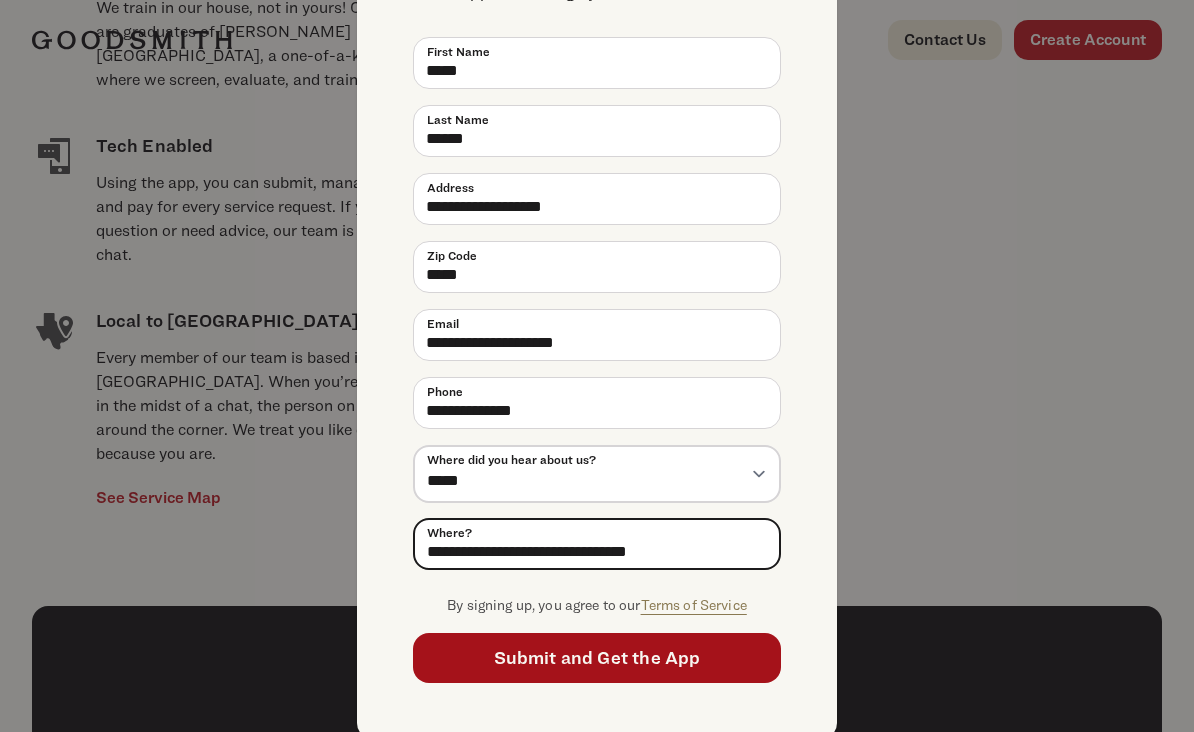 type on "**********" 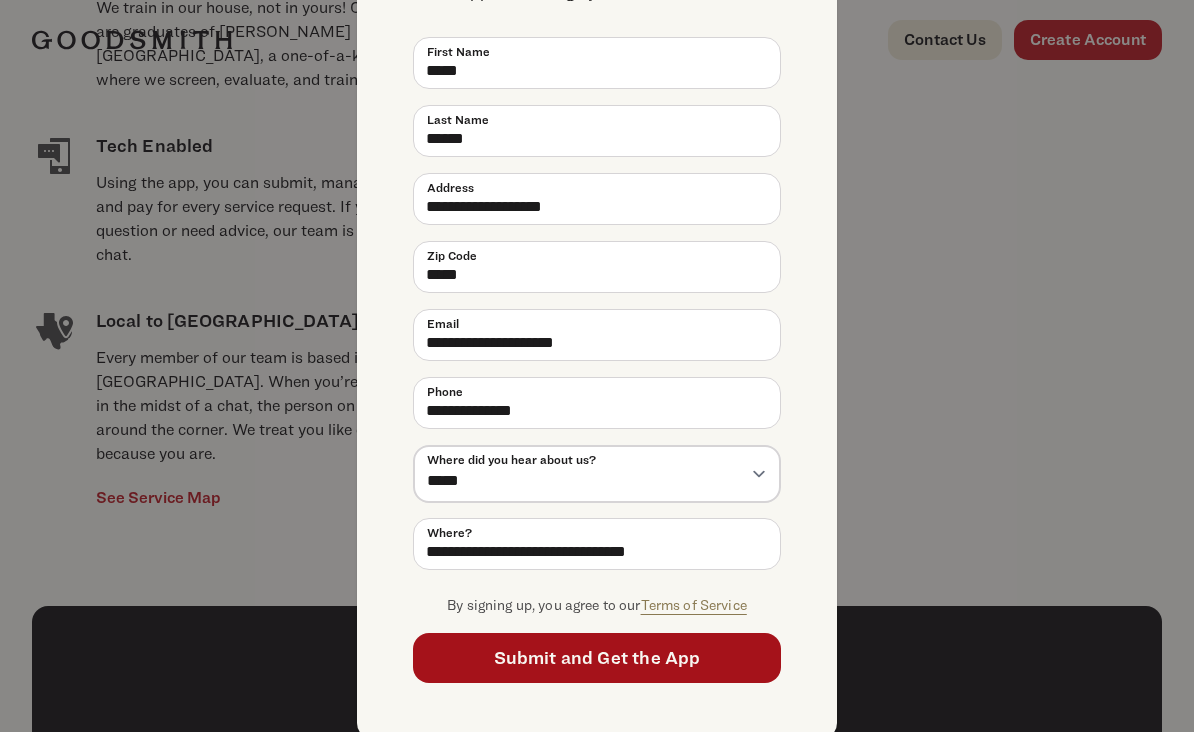 click on "Submit and Get the App" at bounding box center [597, 658] 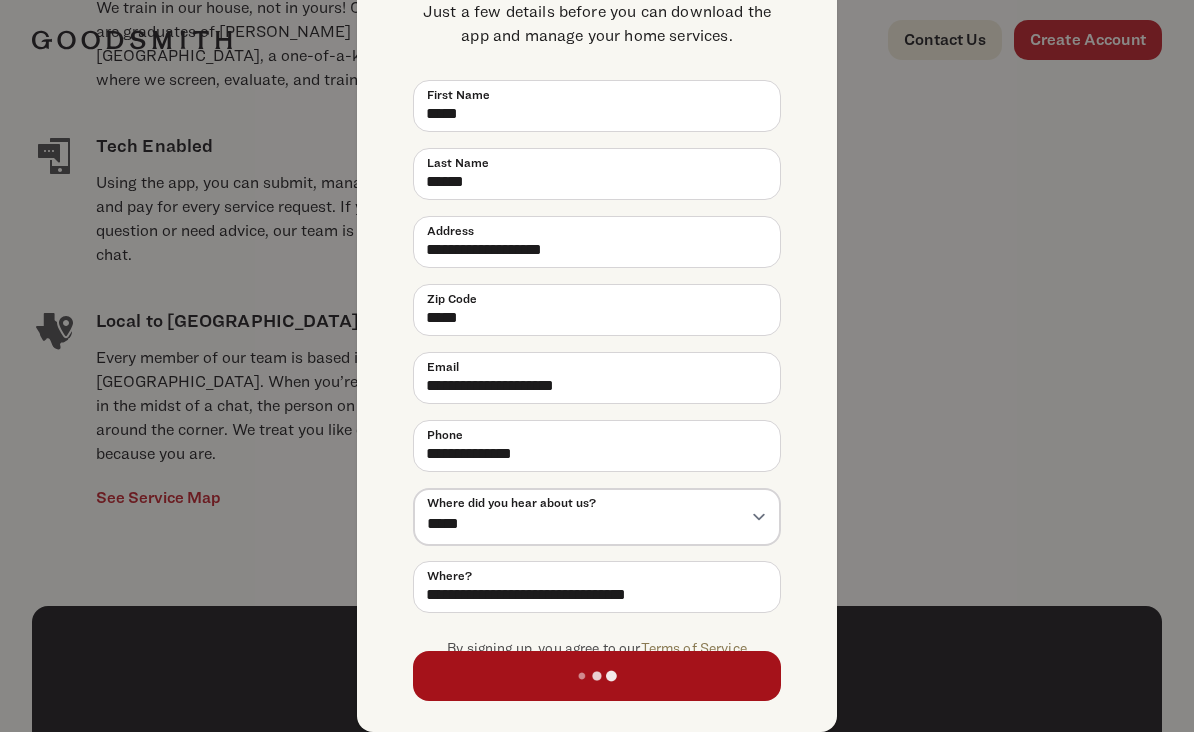 scroll, scrollTop: 205, scrollLeft: 0, axis: vertical 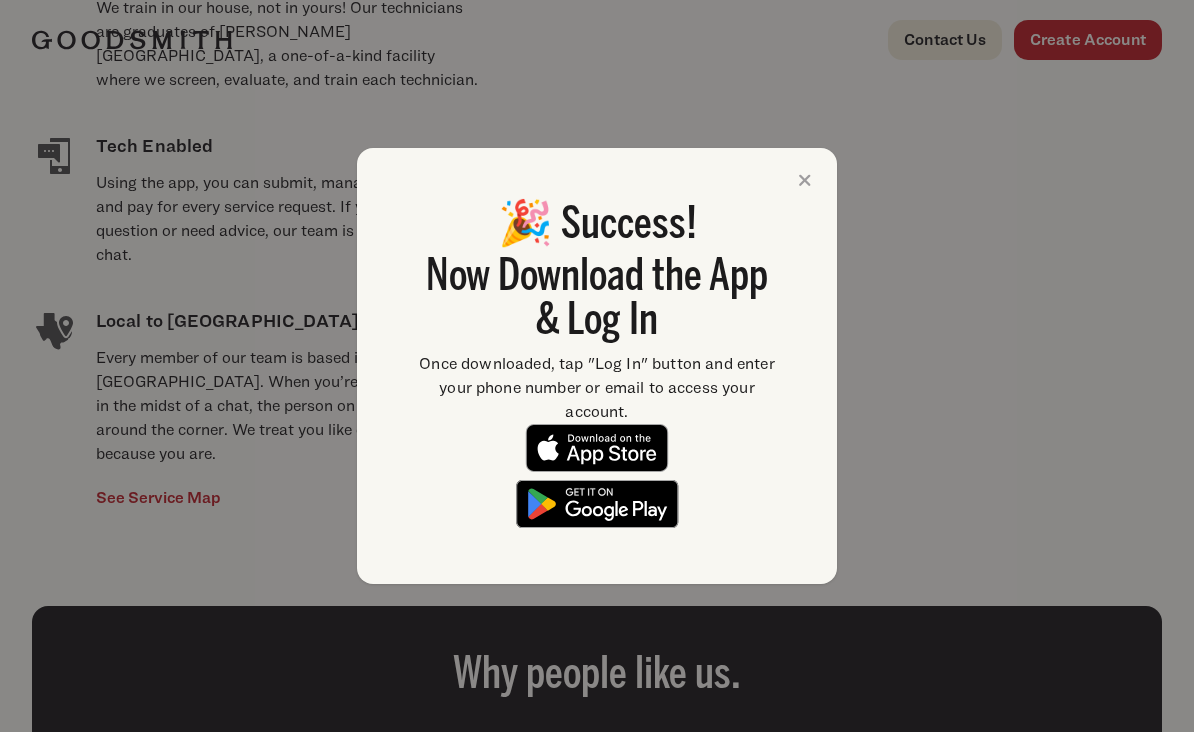 click at bounding box center (597, 448) 